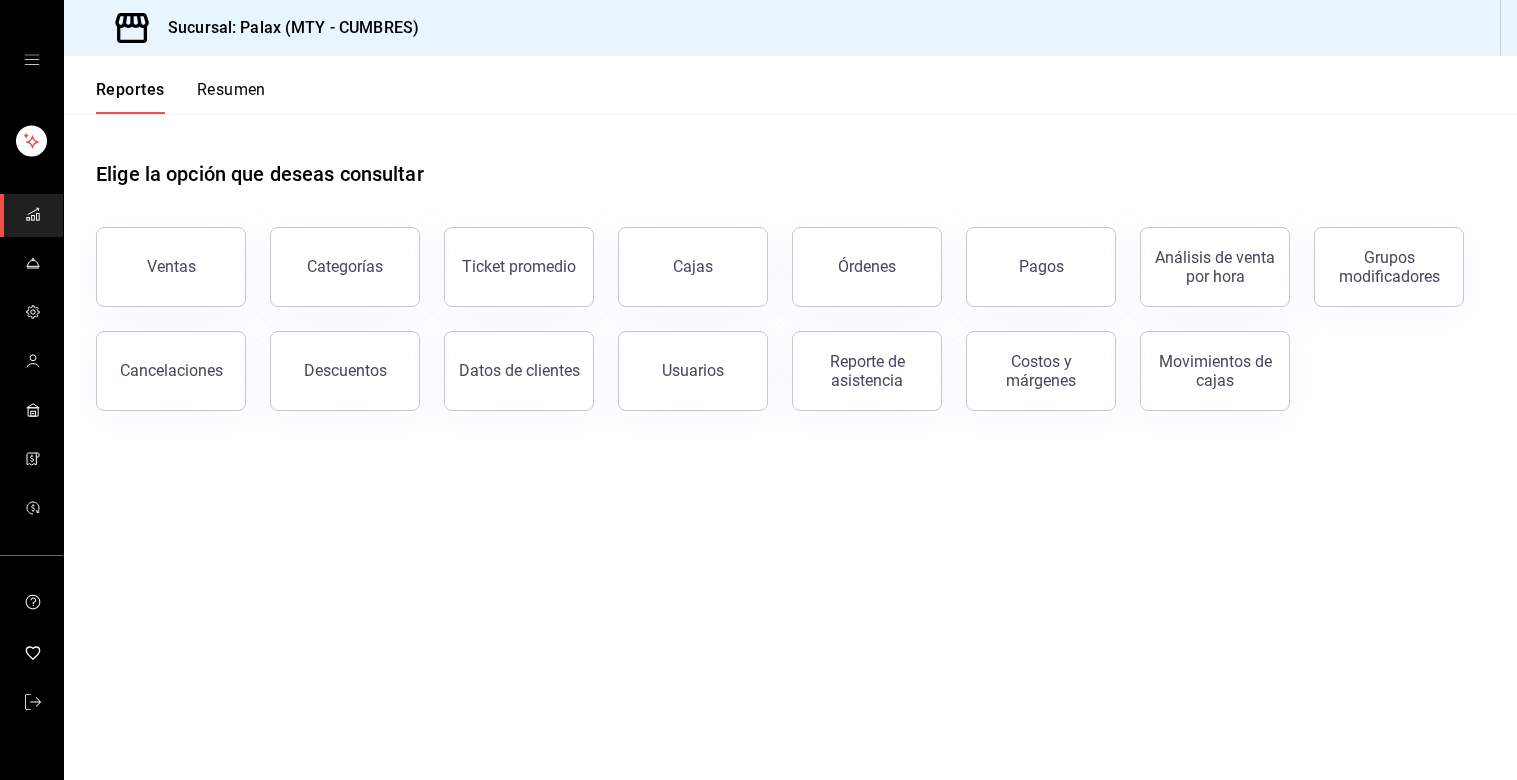 scroll, scrollTop: 0, scrollLeft: 0, axis: both 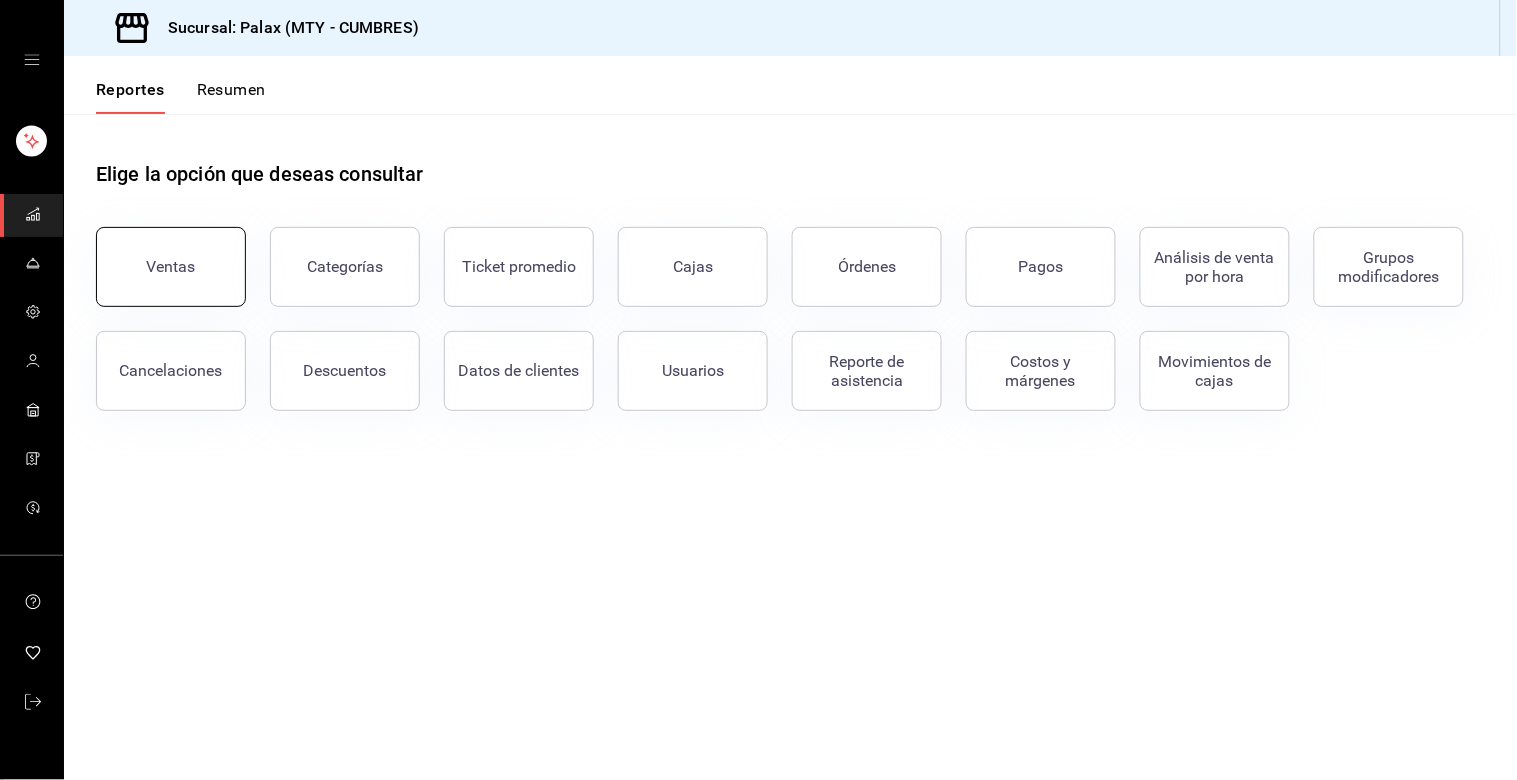 click on "Ventas" at bounding box center [171, 267] 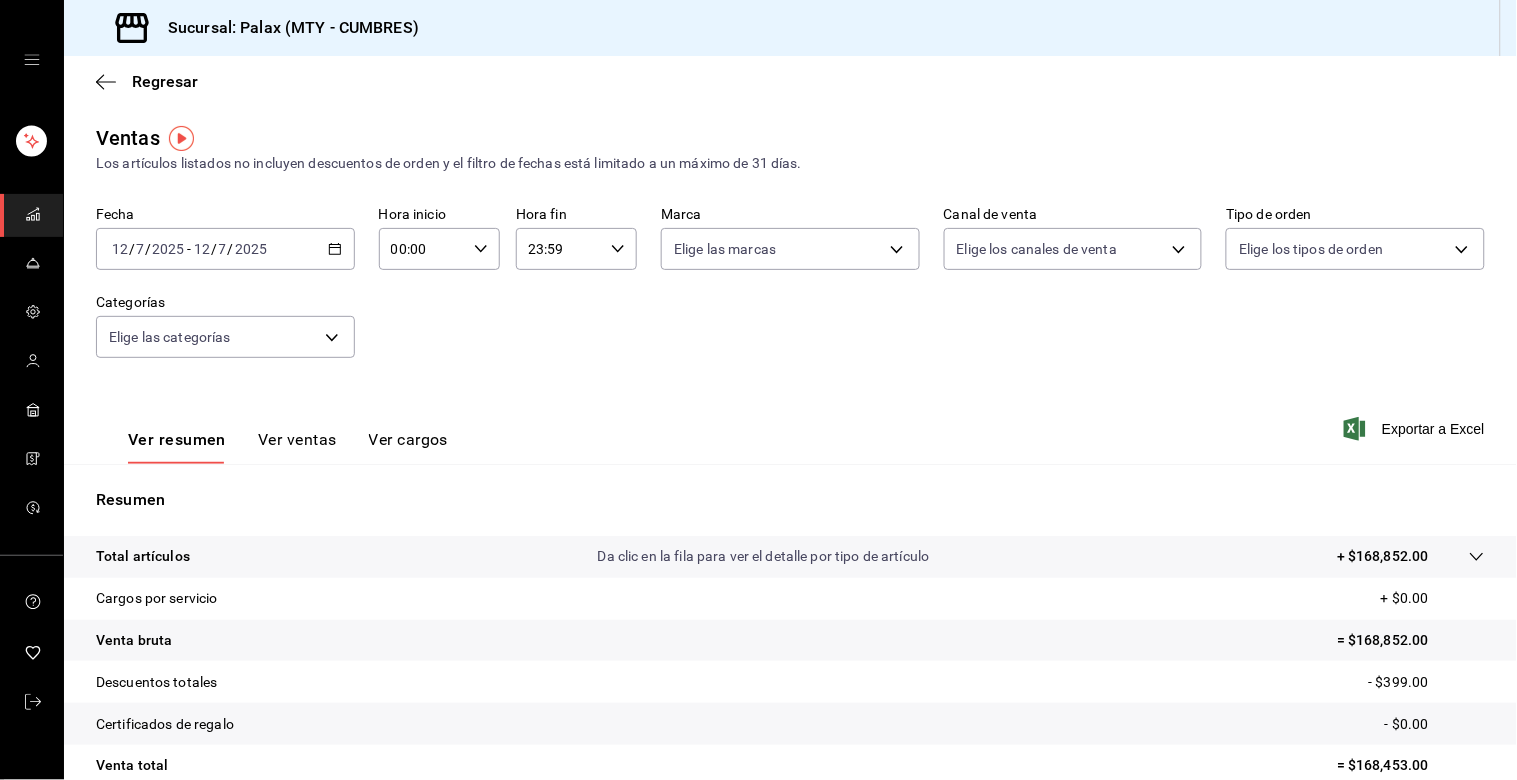 click 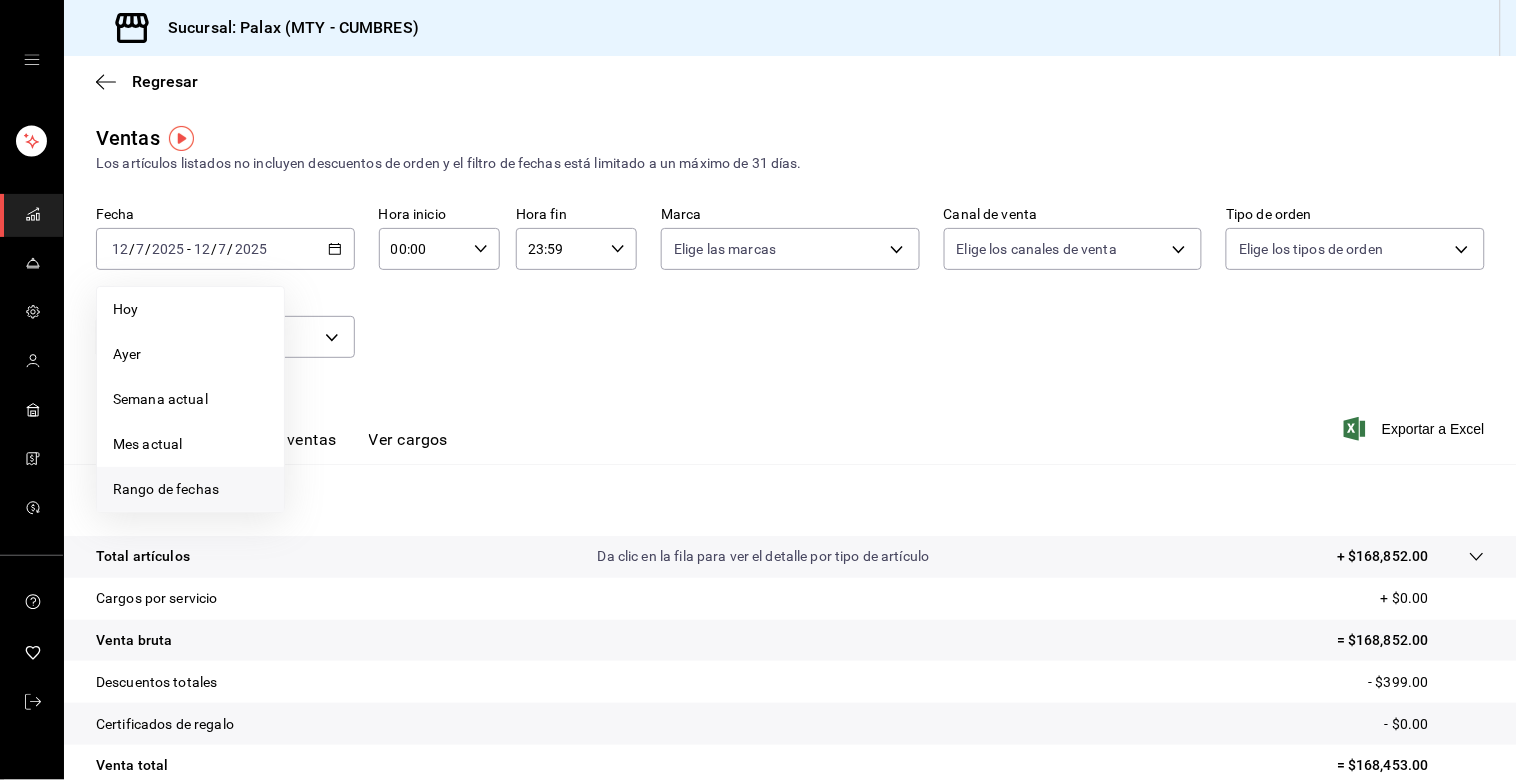 click on "Rango de fechas" at bounding box center [190, 489] 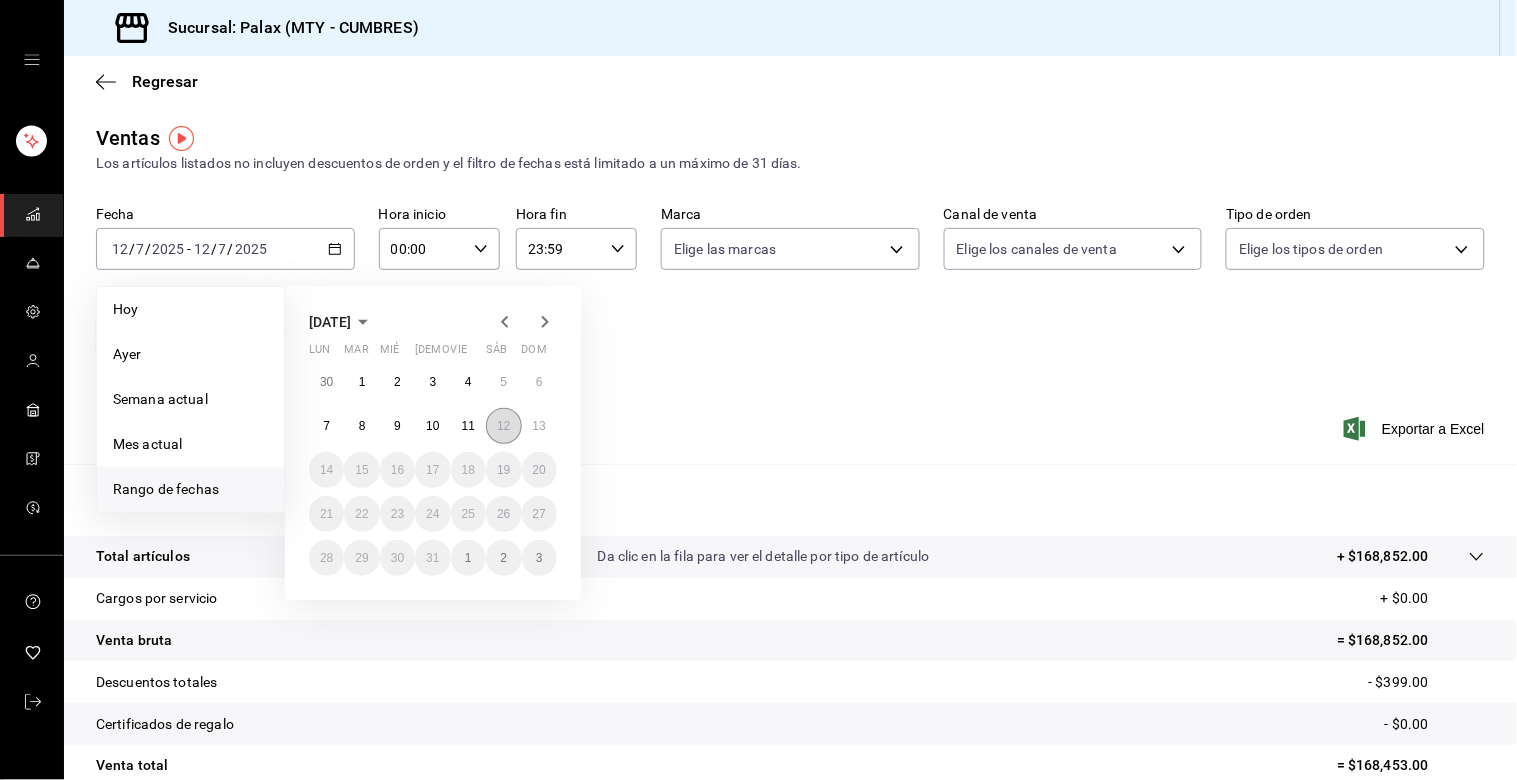 click on "12" at bounding box center (503, 426) 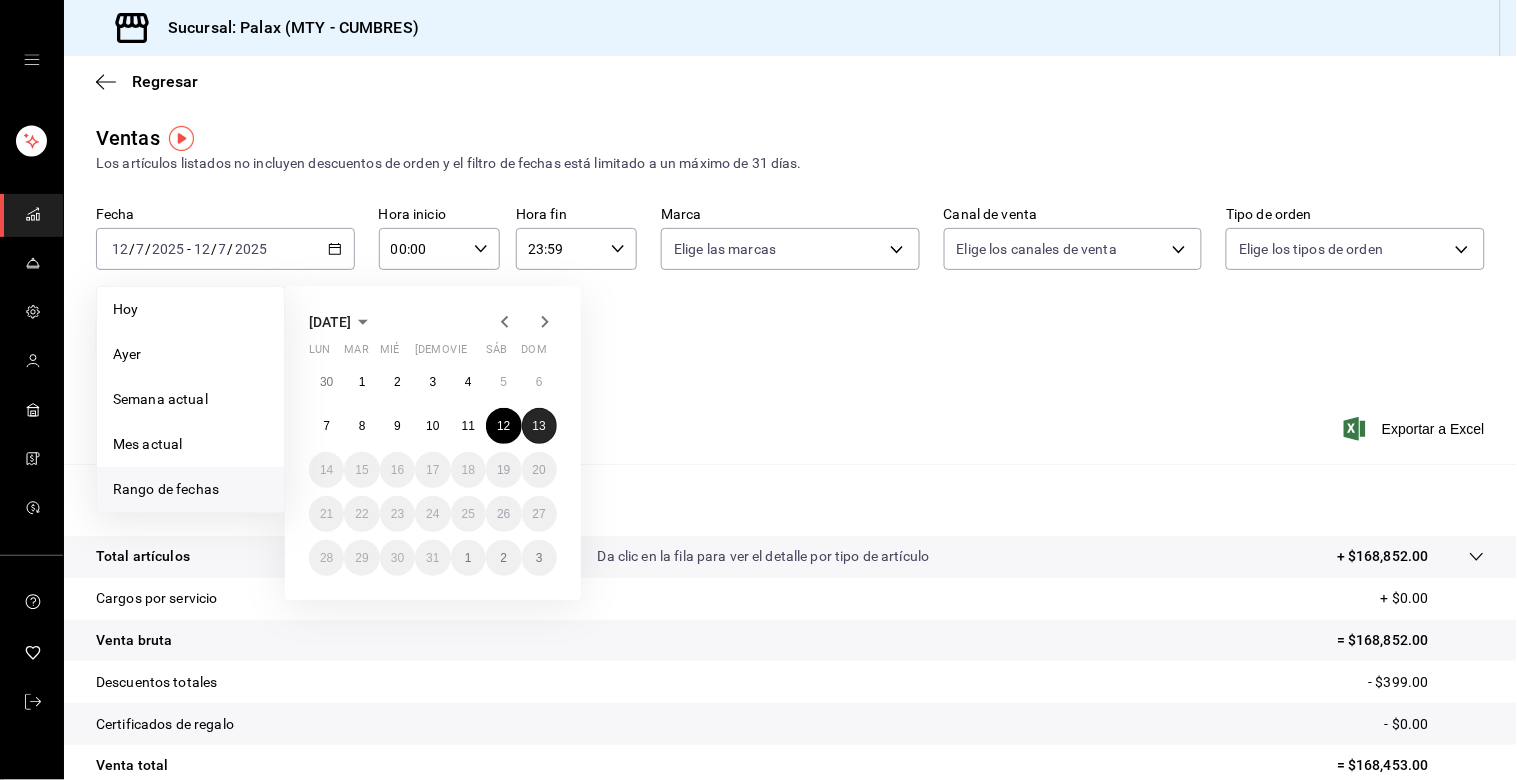 click on "13" at bounding box center (539, 426) 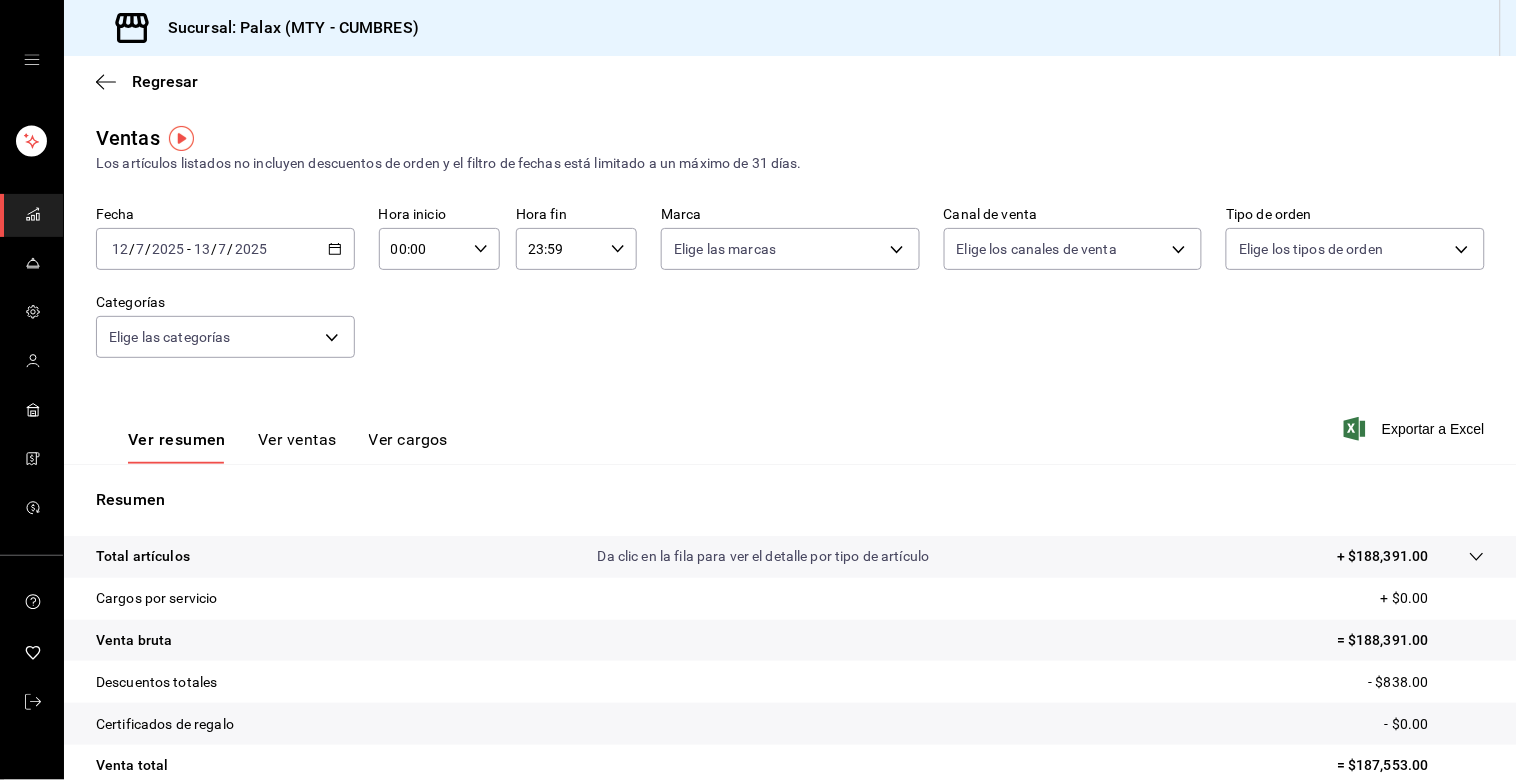 click on "00:00 Hora inicio" at bounding box center [439, 249] 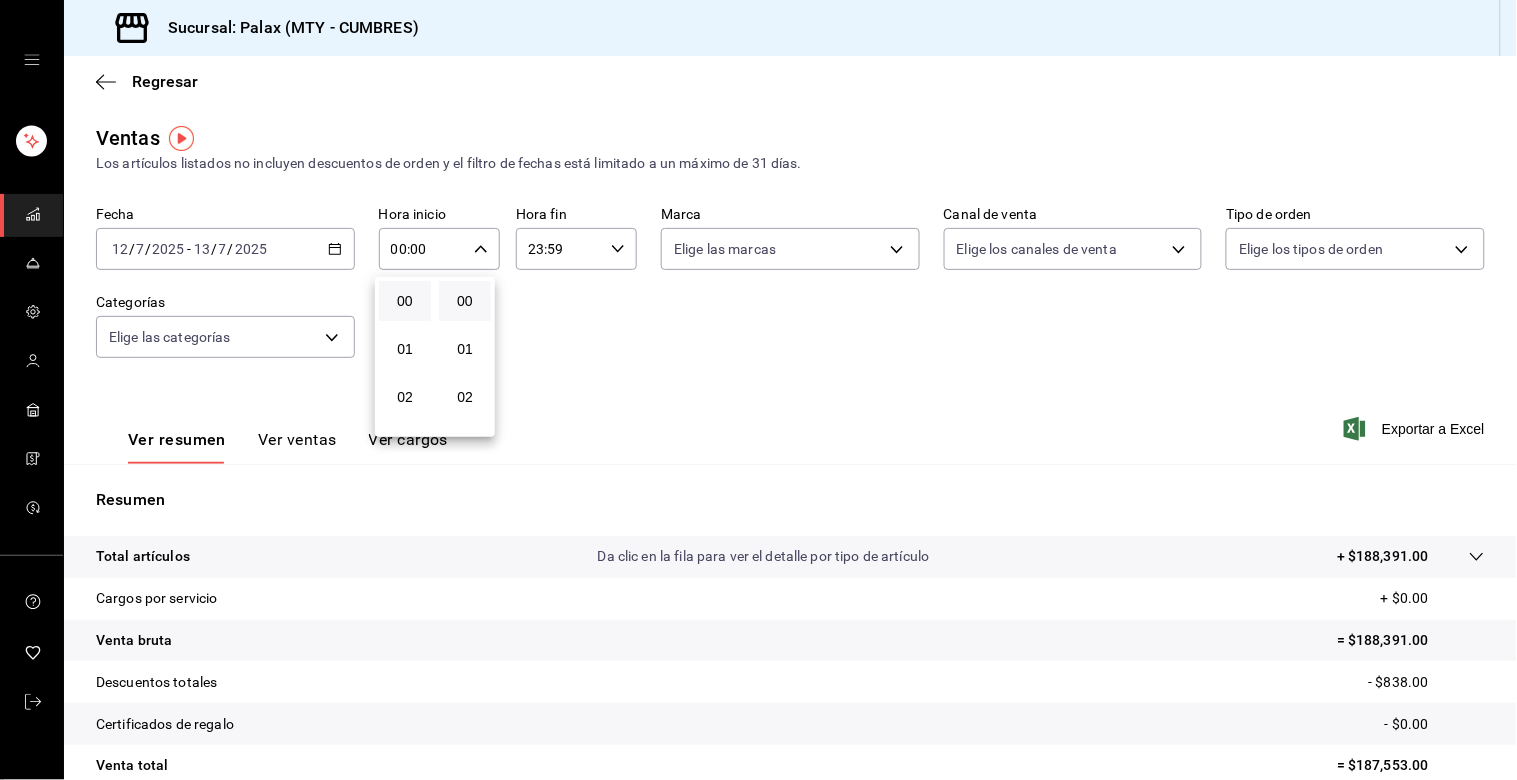 click at bounding box center [758, 390] 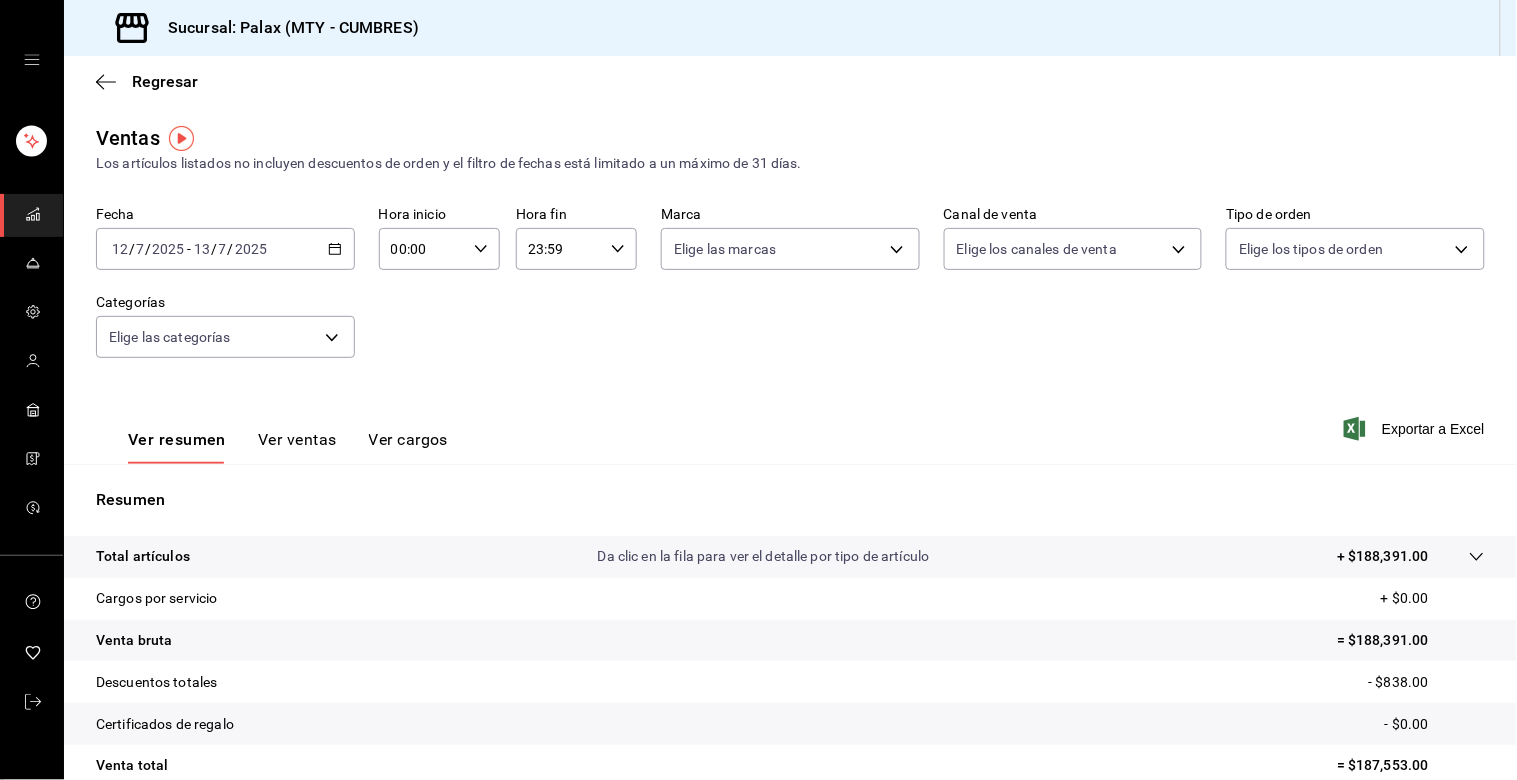 click 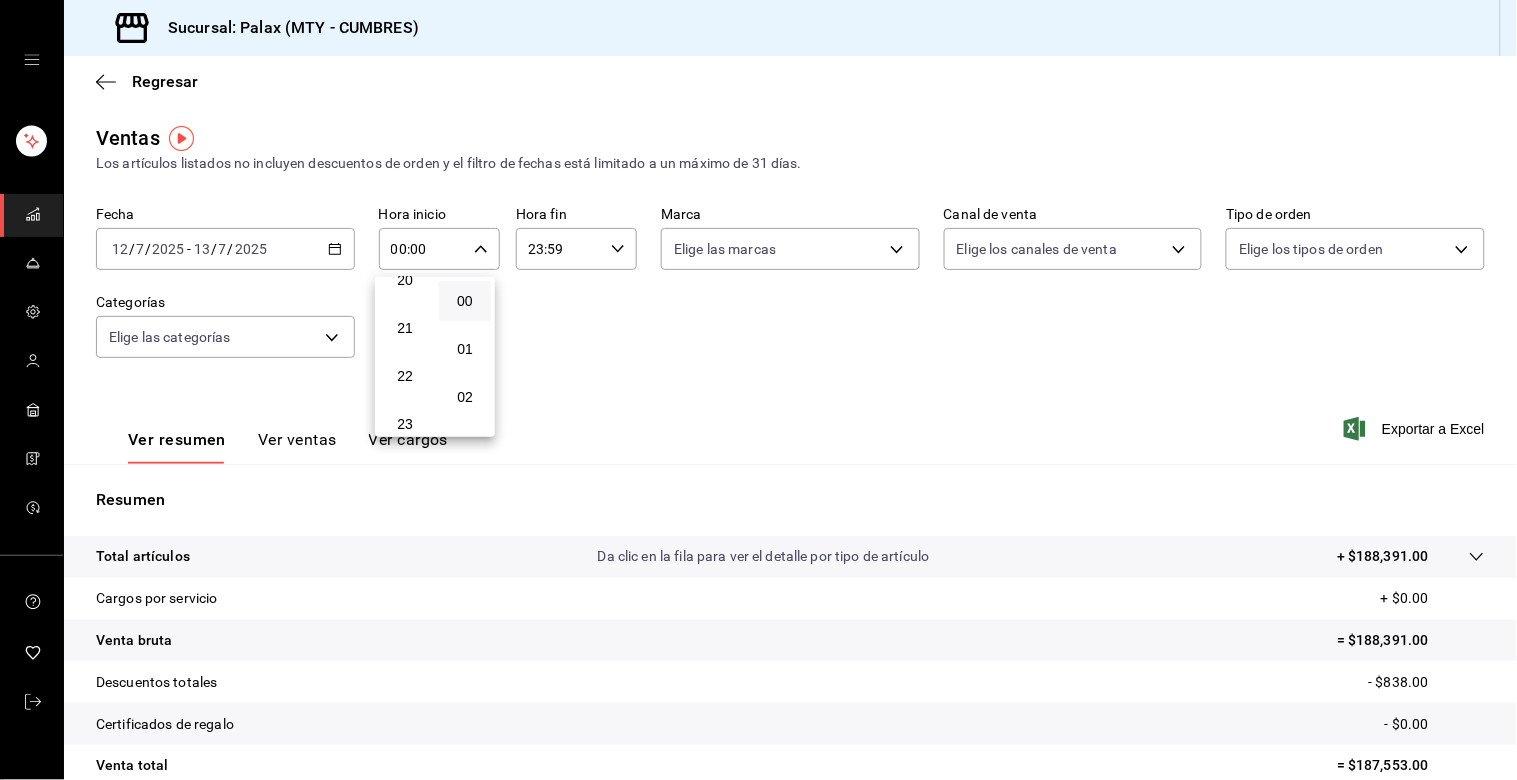 scroll, scrollTop: 981, scrollLeft: 0, axis: vertical 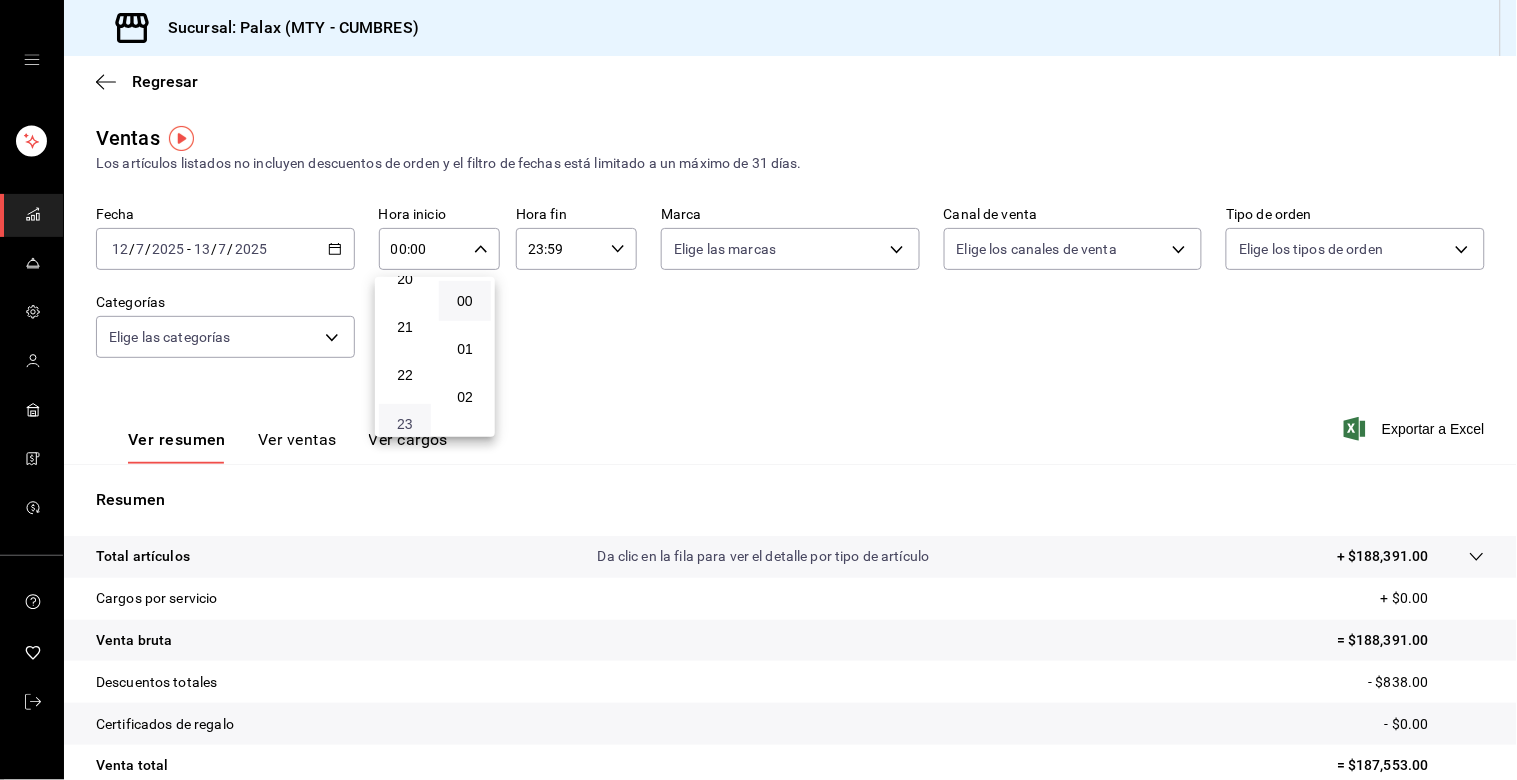 click on "23" at bounding box center [405, 424] 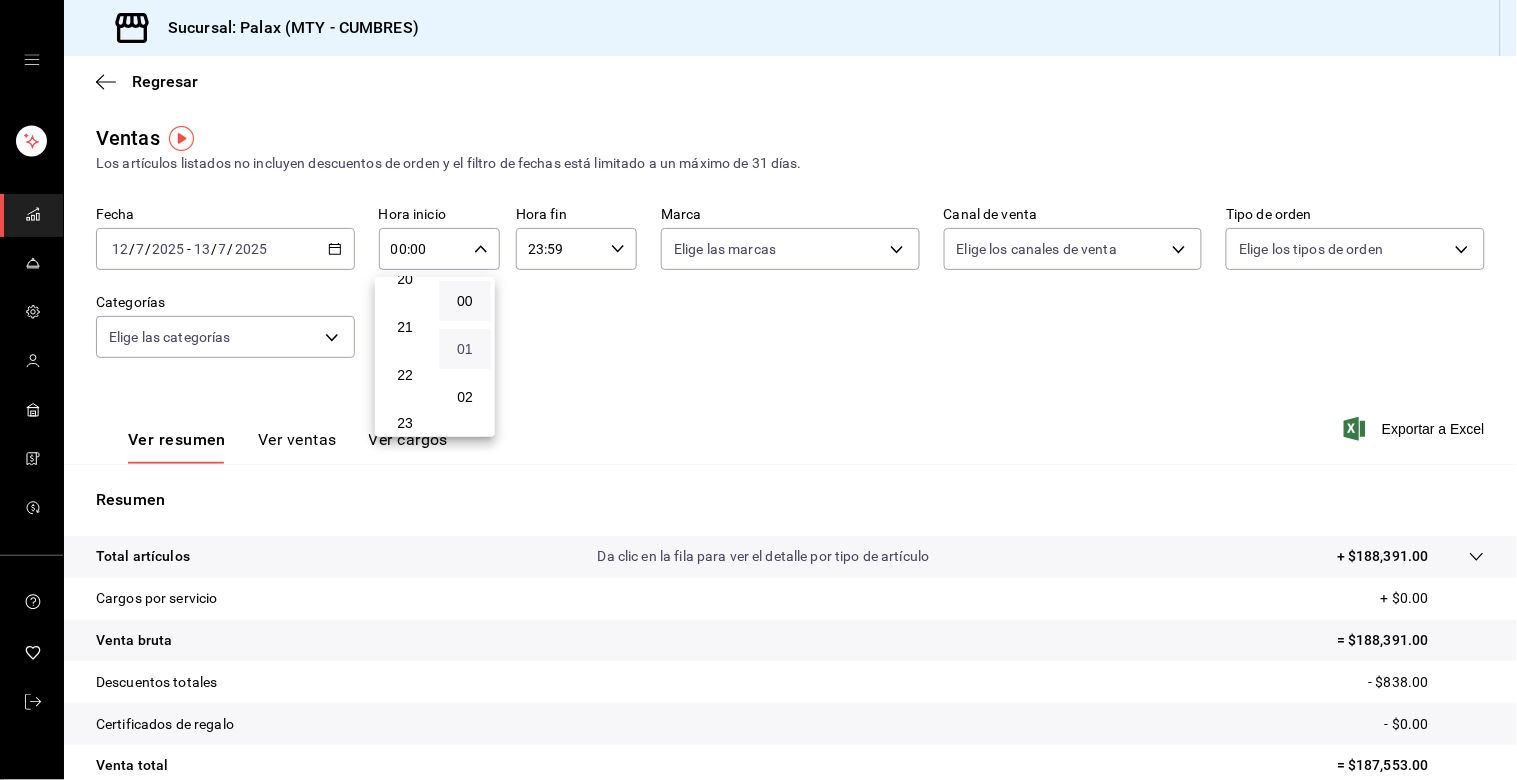 type on "23:00" 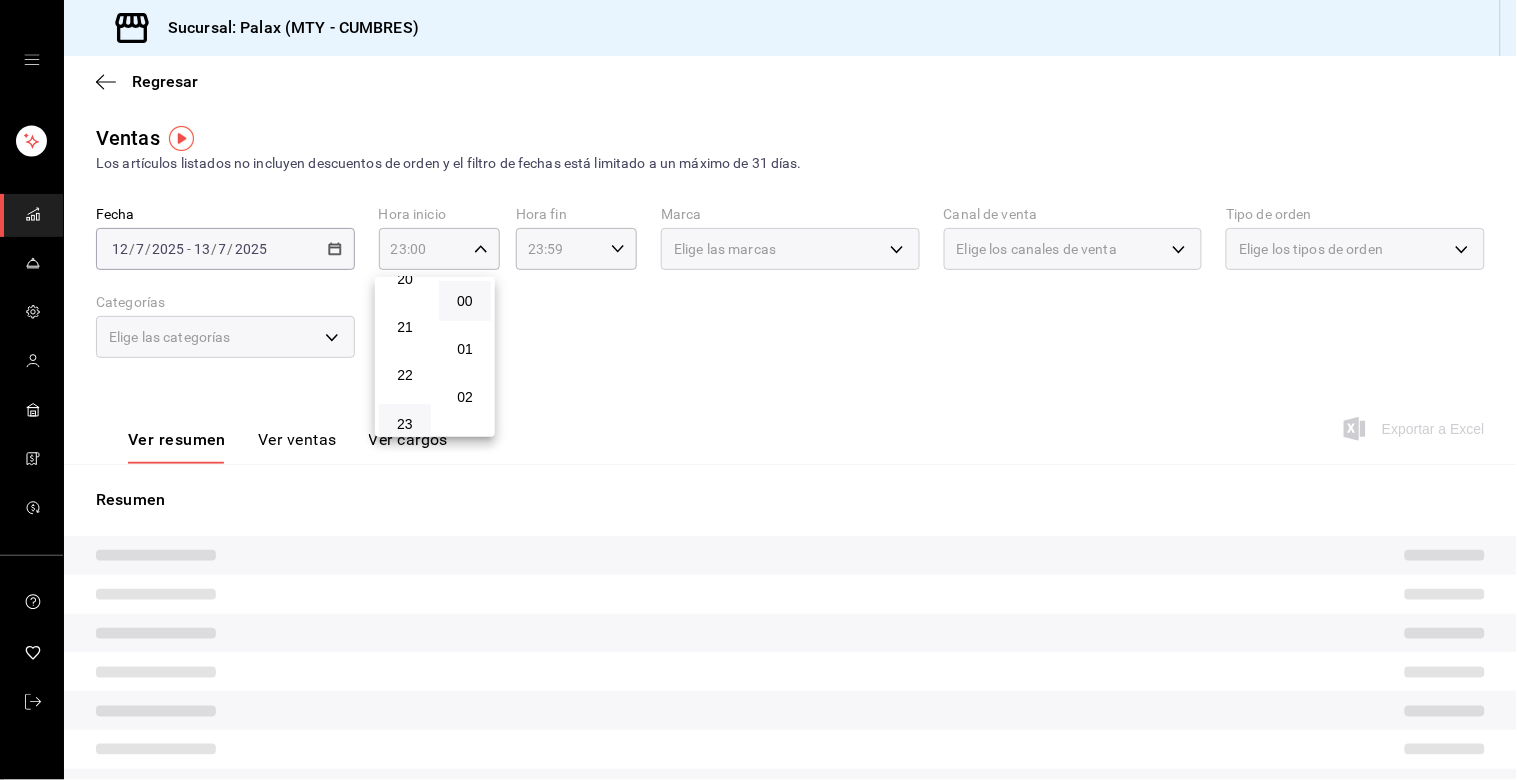 click at bounding box center [758, 390] 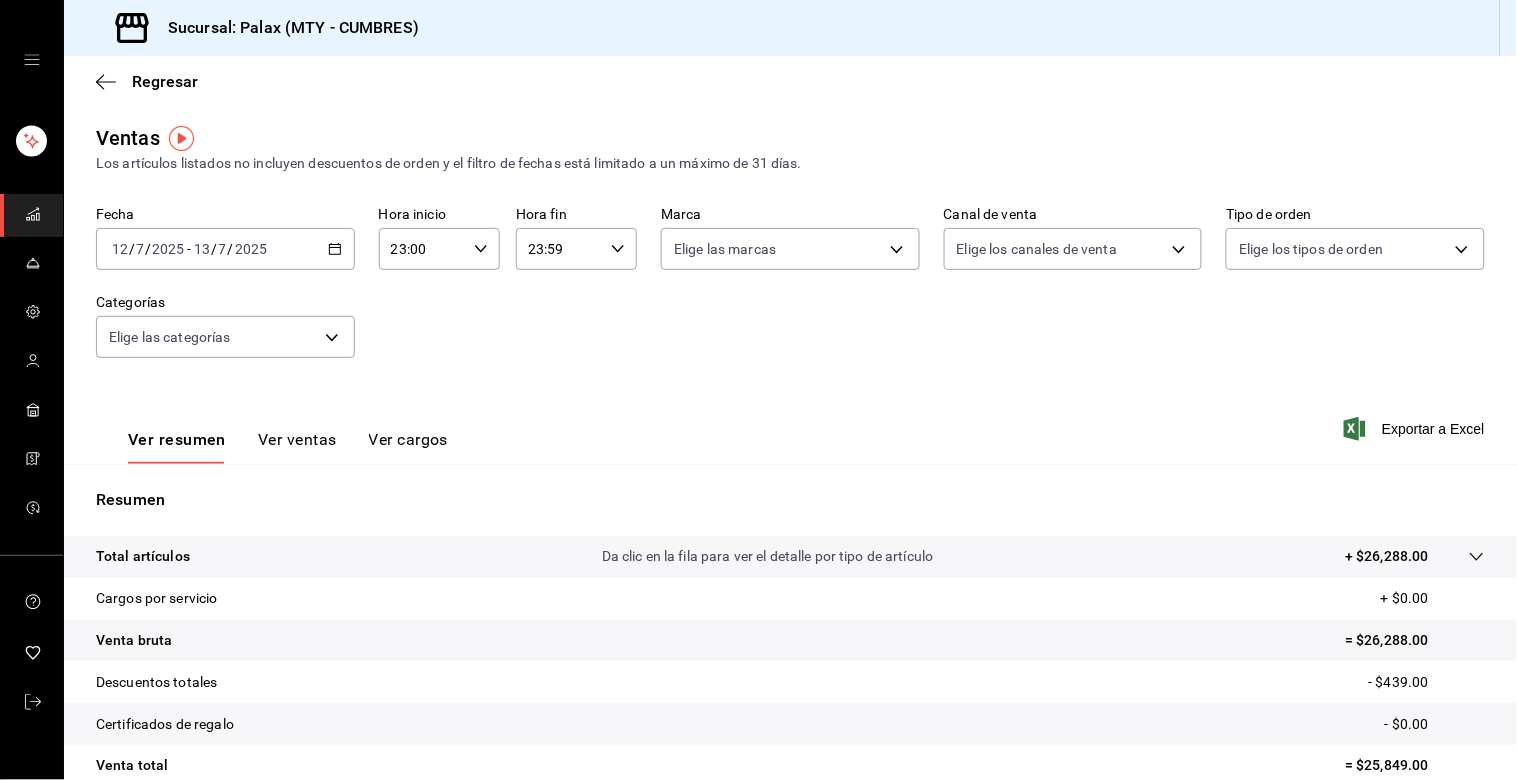 click on "00 01 02 03 04 05 06 07 08 09 10 11 12 13 14 15 16 17 18 19 20 21 22 23 00 01 02 03 04 05 06 07 08 09 10 11 12 13 14 15 16 17 18 19 20 21 22 23 24 25 26 27 28 29 30 31 32 33 34 35 36 37 38 39 40 41 42 43 44 45 46 47 48 49 50 51 52 53 54 55 56 57 58 59" at bounding box center (758, 393) 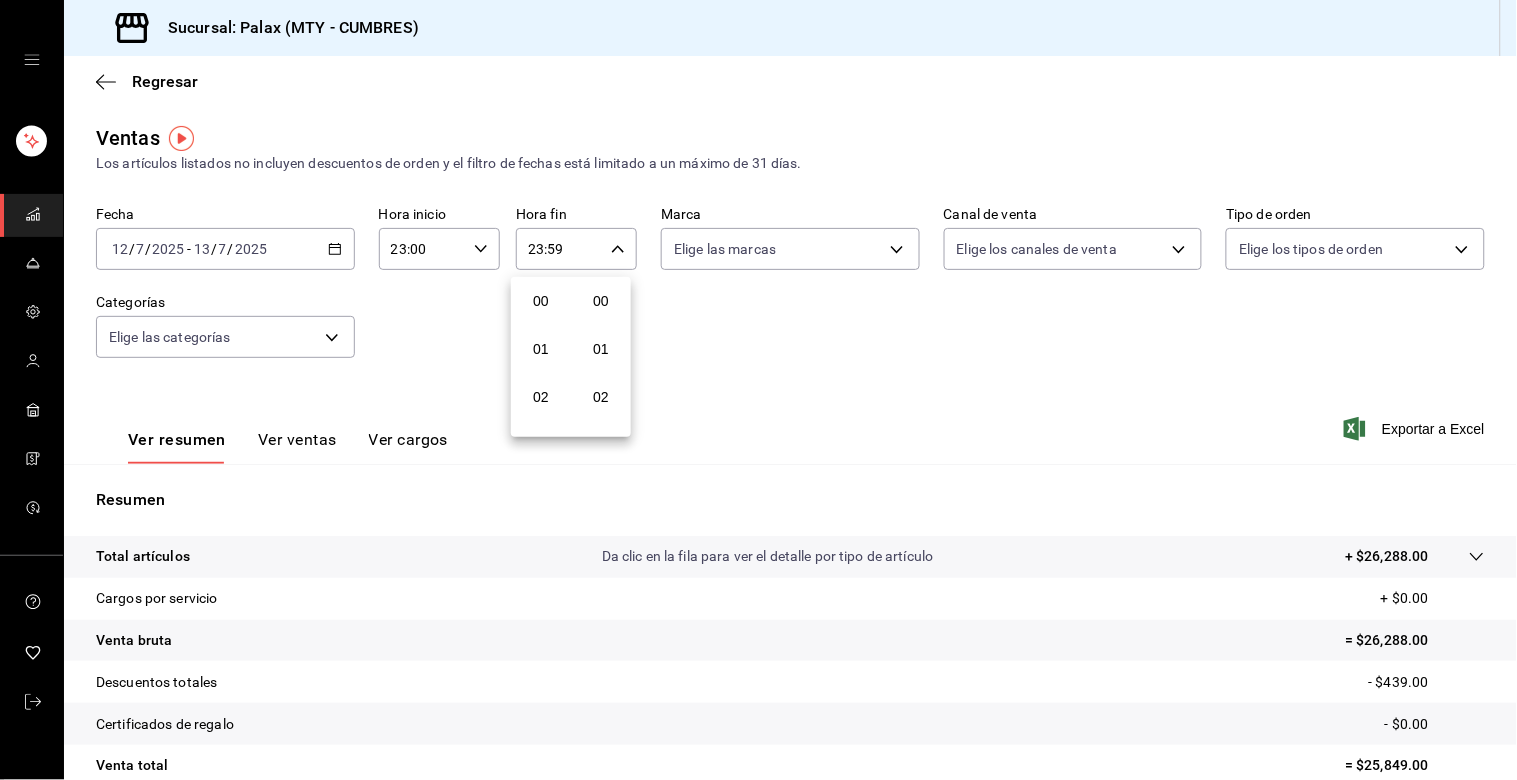 scroll, scrollTop: 981, scrollLeft: 0, axis: vertical 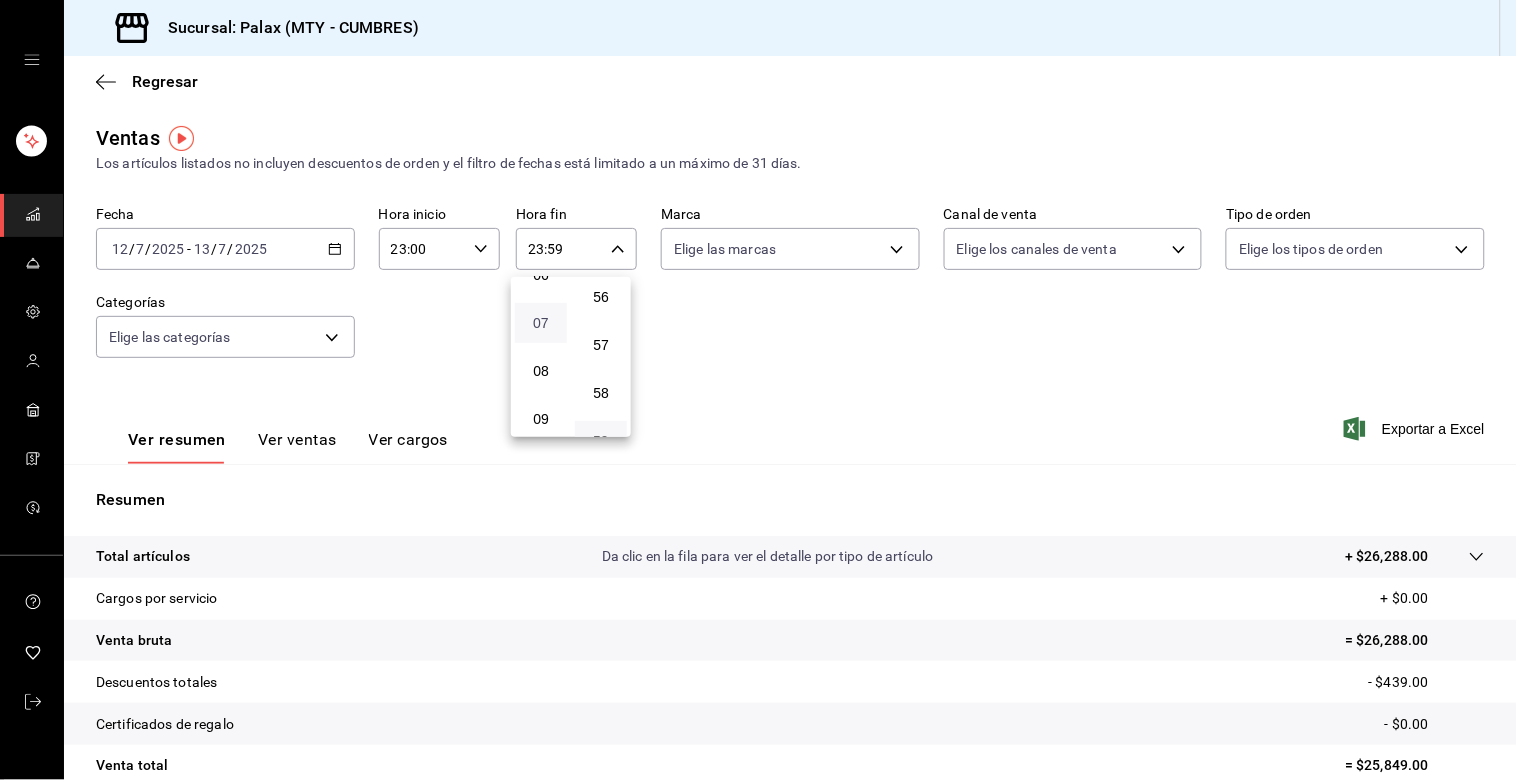 click on "07" at bounding box center (541, 323) 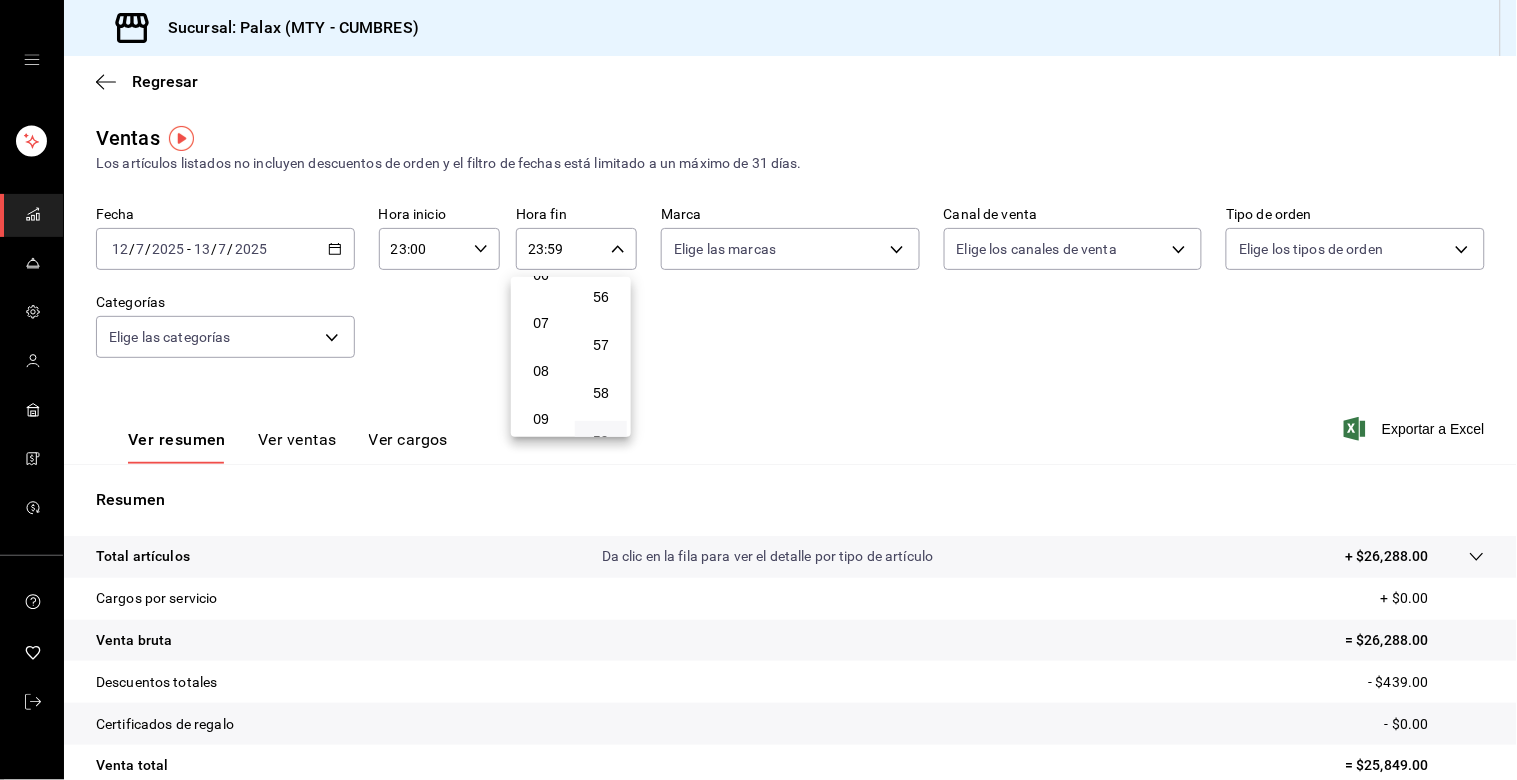 type on "07:59" 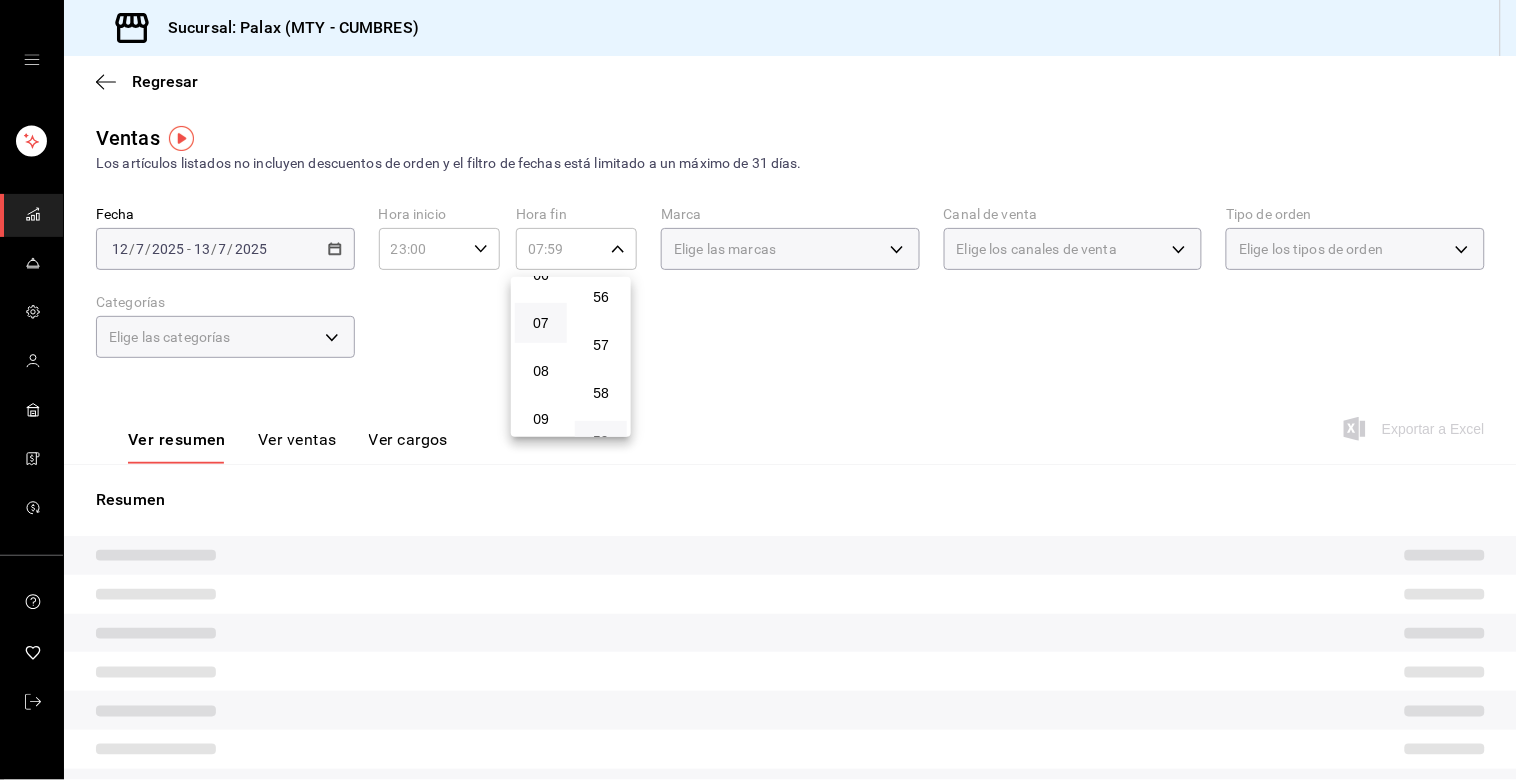 click at bounding box center (758, 390) 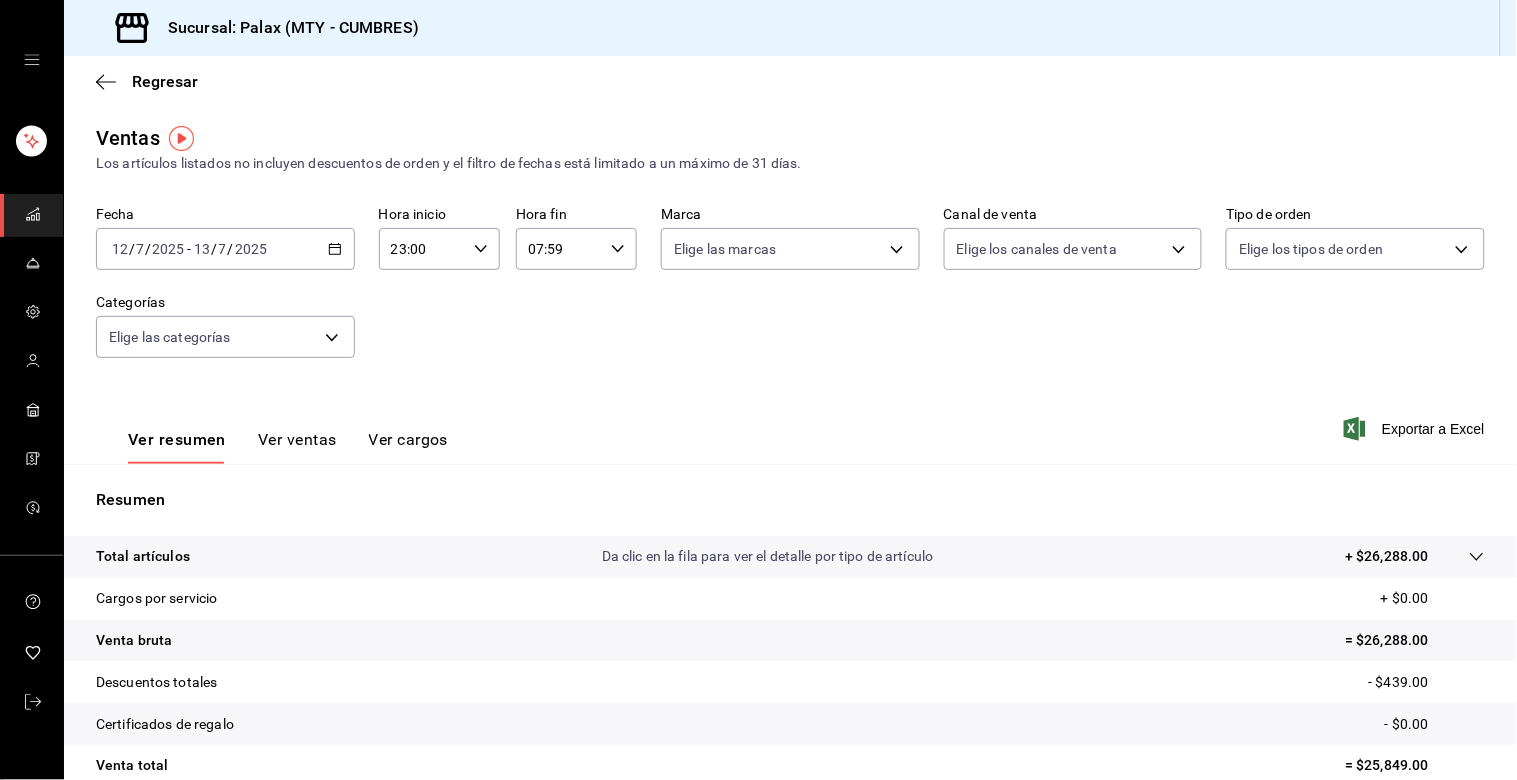 click on "00 01 02 03 04 05 06 07 08 09 10 11 12 13 14 15 16 17 18 19 20 21 22 23 00 01 02 03 04 05 06 07 08 09 10 11 12 13 14 15 16 17 18 19 20 21 22 23 24 25 26 27 28 29 30 31 32 33 34 35 36 37 38 39 40 41 42 43 44 45 46 47 48 49 50 51 52 53 54 55 56 57 58 59" at bounding box center (758, 393) 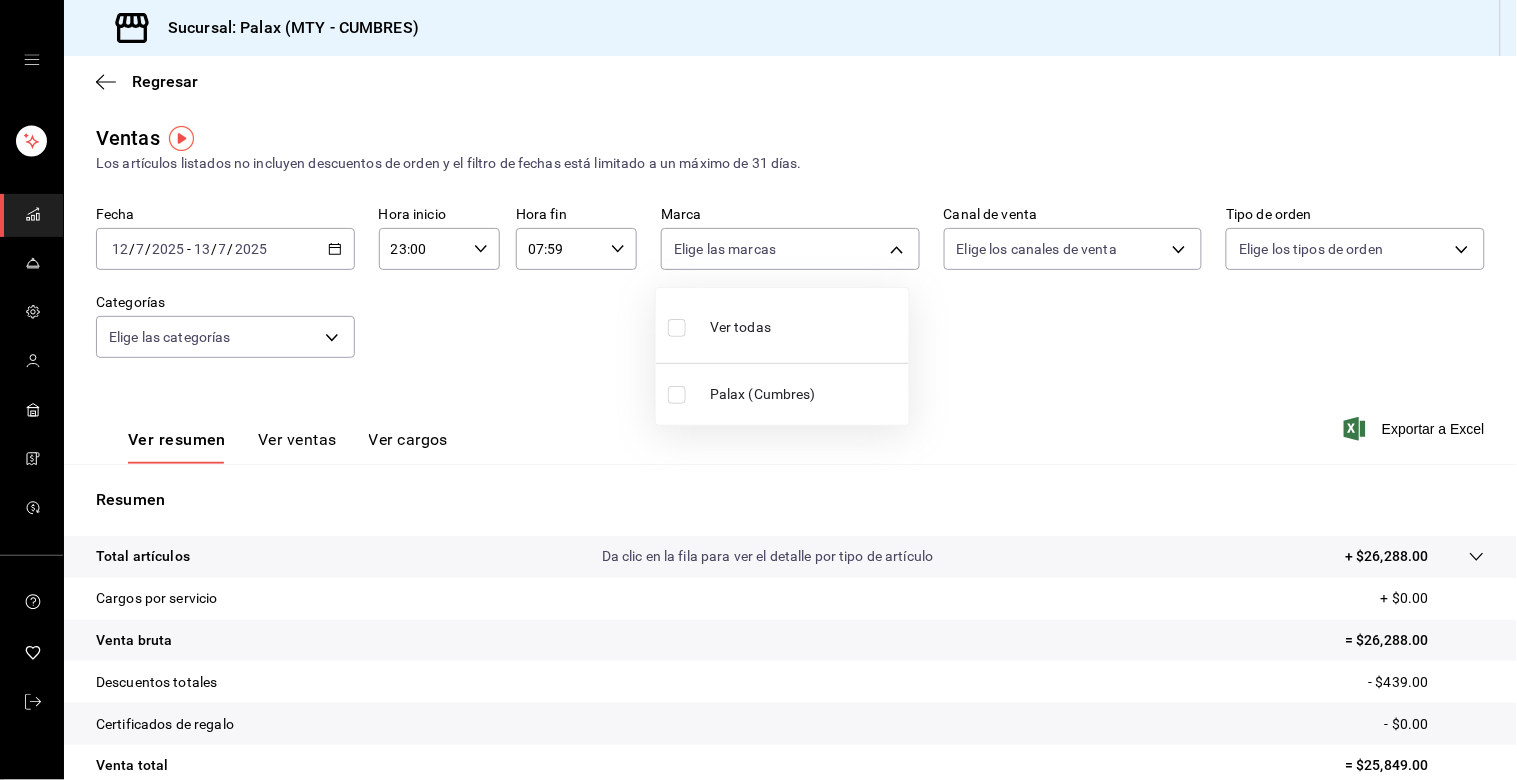 click at bounding box center (677, 328) 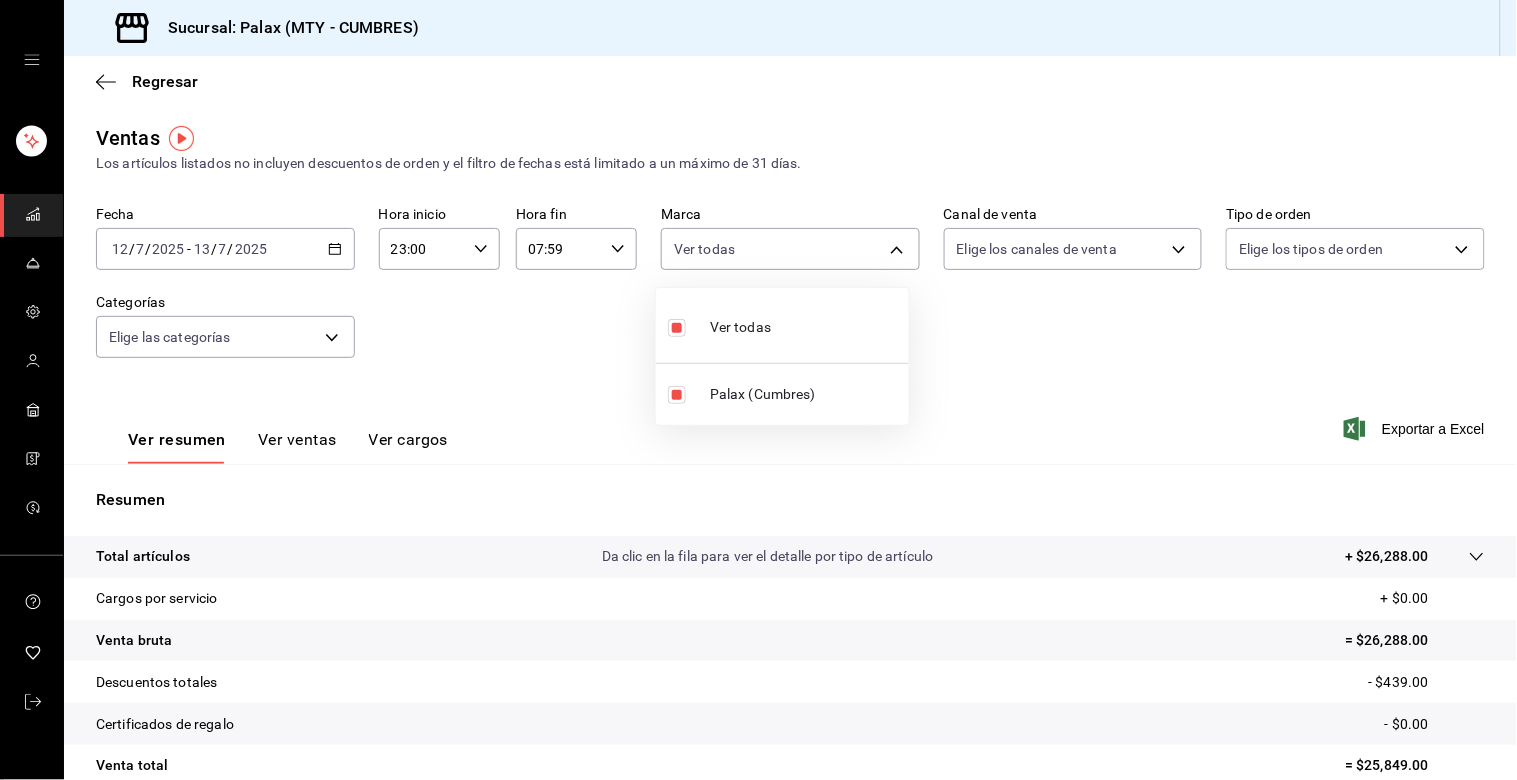 drag, startPoint x: 1165, startPoint y: 237, endPoint x: 1161, endPoint y: 251, distance: 14.56022 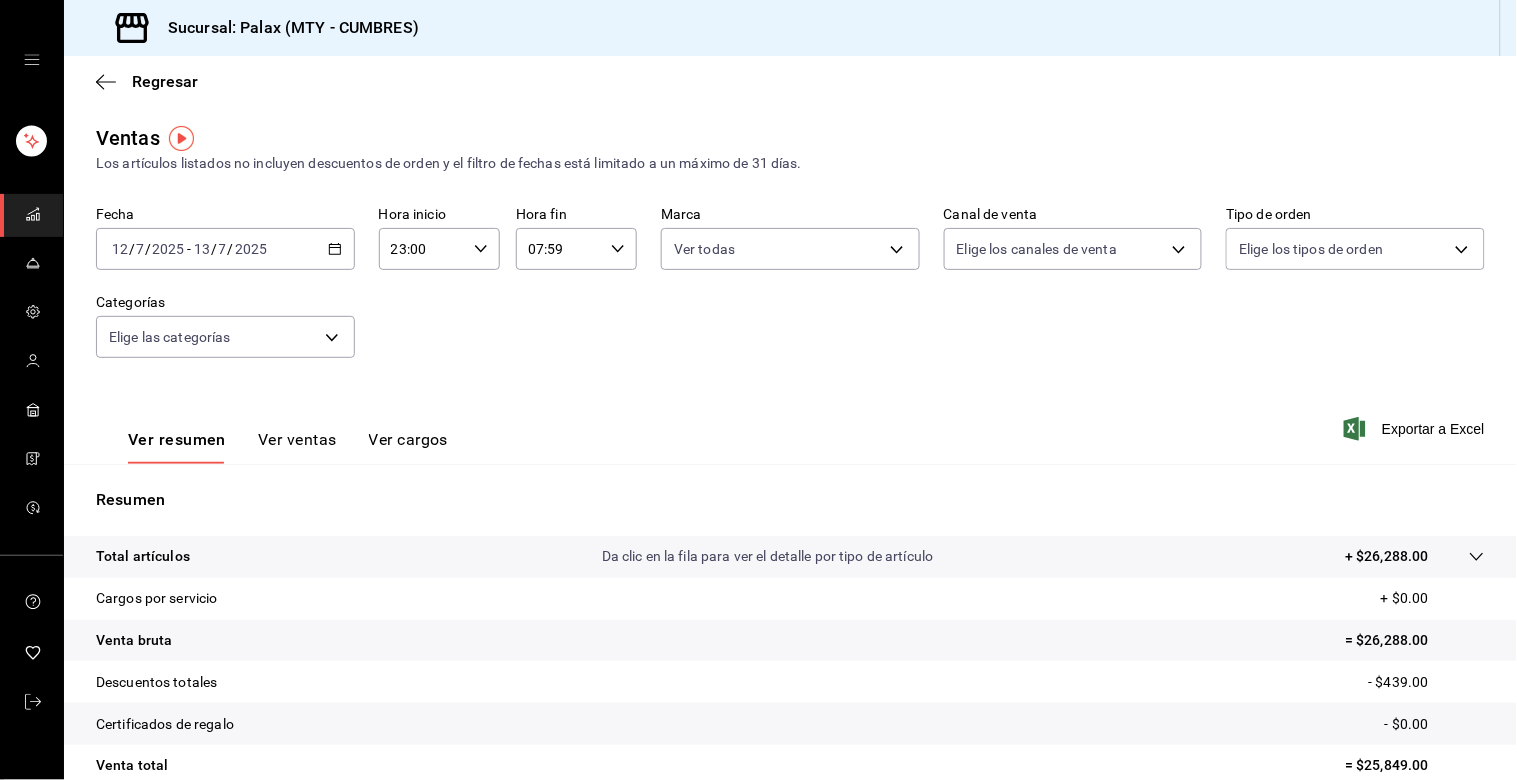 click on "Ver todas Palax (Cumbres)" at bounding box center (758, 390) 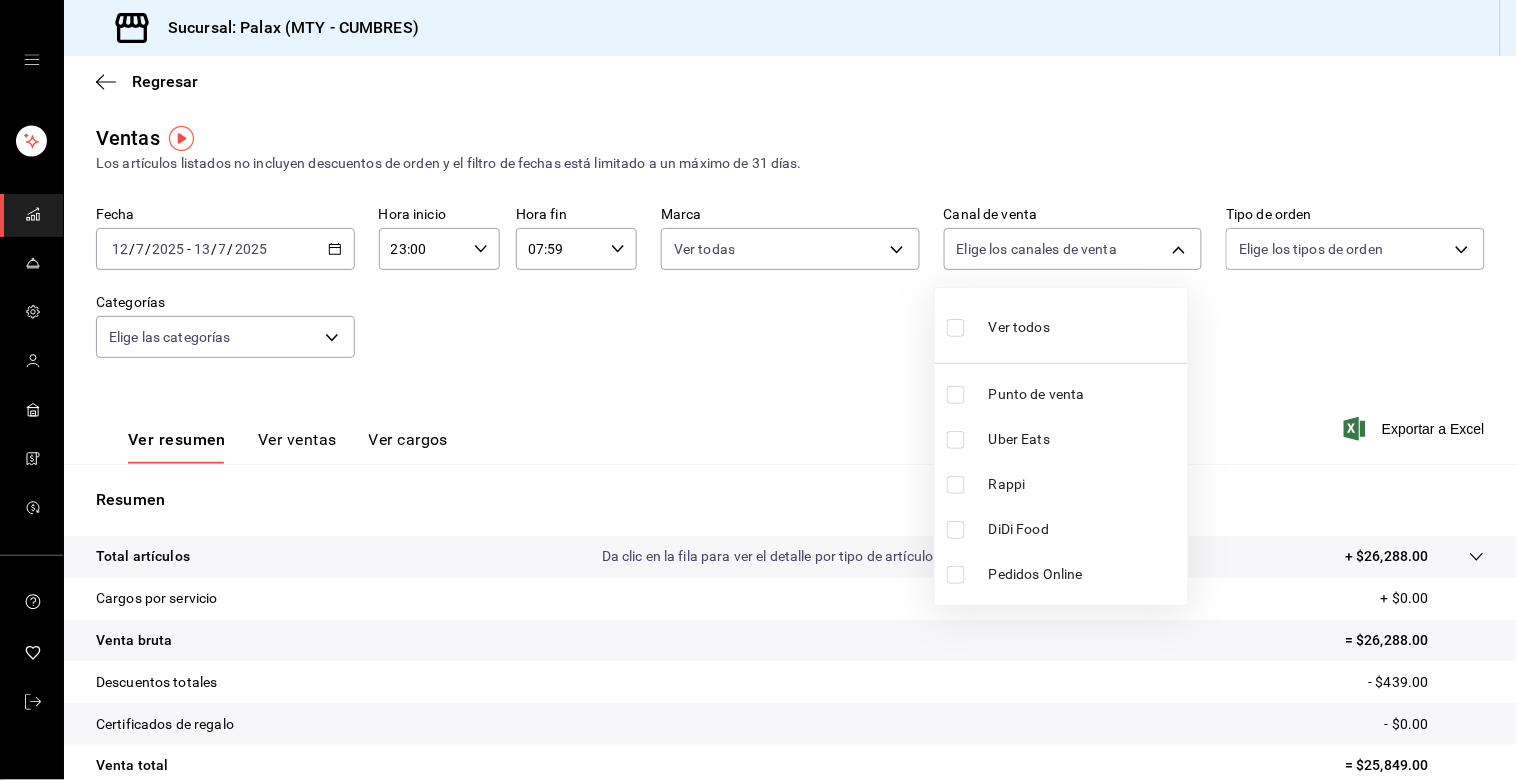 drag, startPoint x: 954, startPoint y: 330, endPoint x: 963, endPoint y: 337, distance: 11.401754 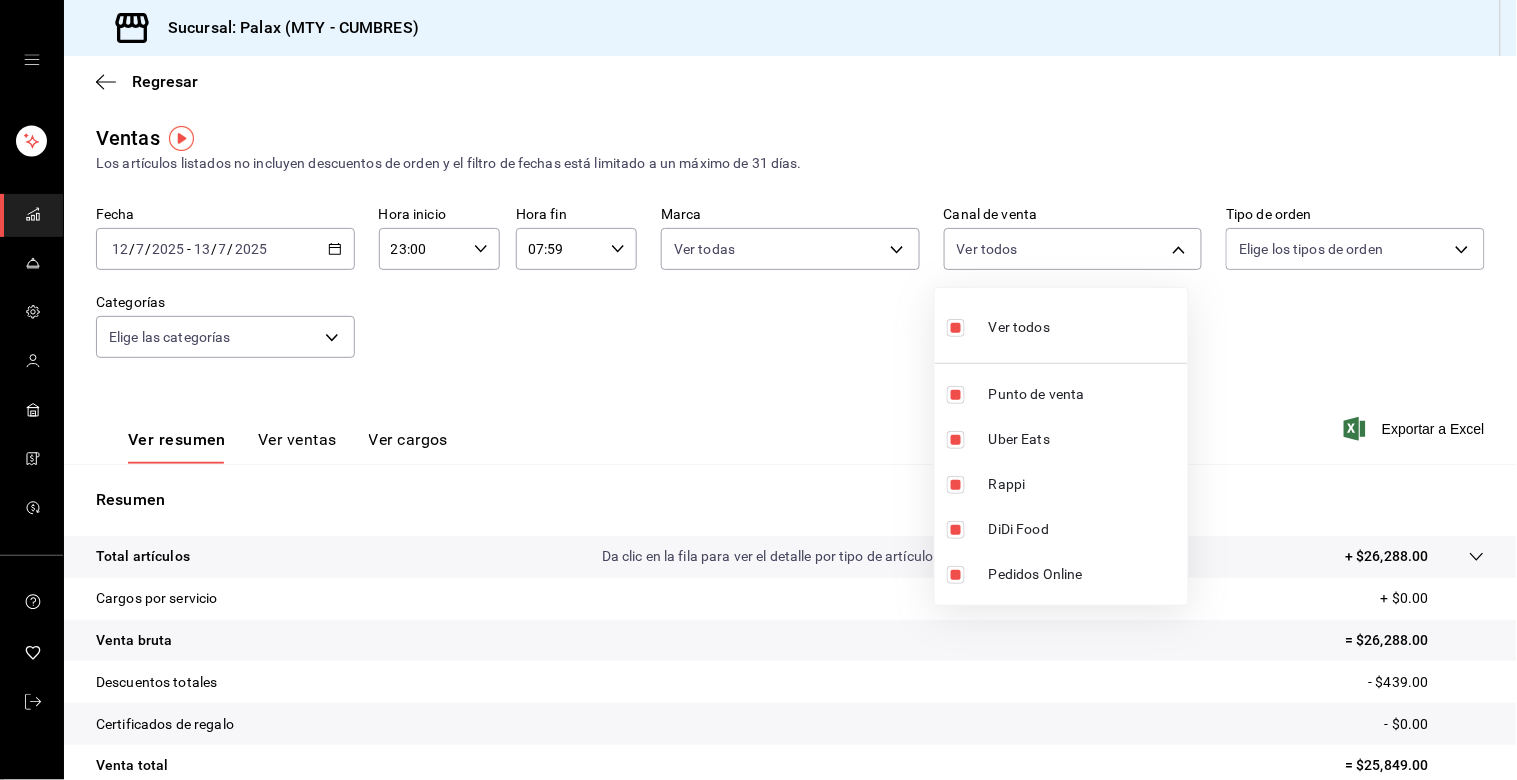 drag, startPoint x: 1423, startPoint y: 252, endPoint x: 1462, endPoint y: 261, distance: 40.024994 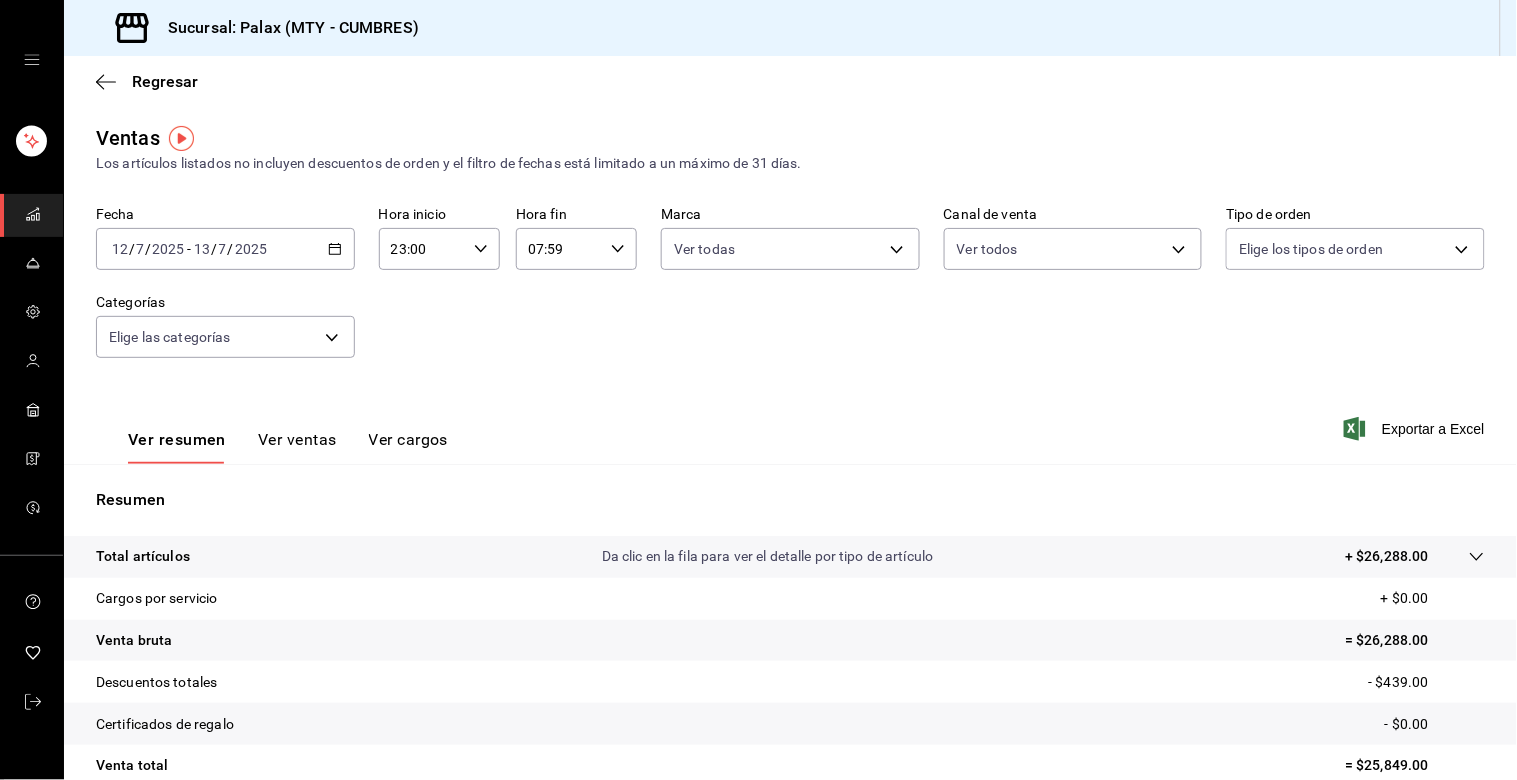click on "Ver todos Punto de venta Uber Eats Rappi DiDi Food Pedidos Online" at bounding box center [758, 390] 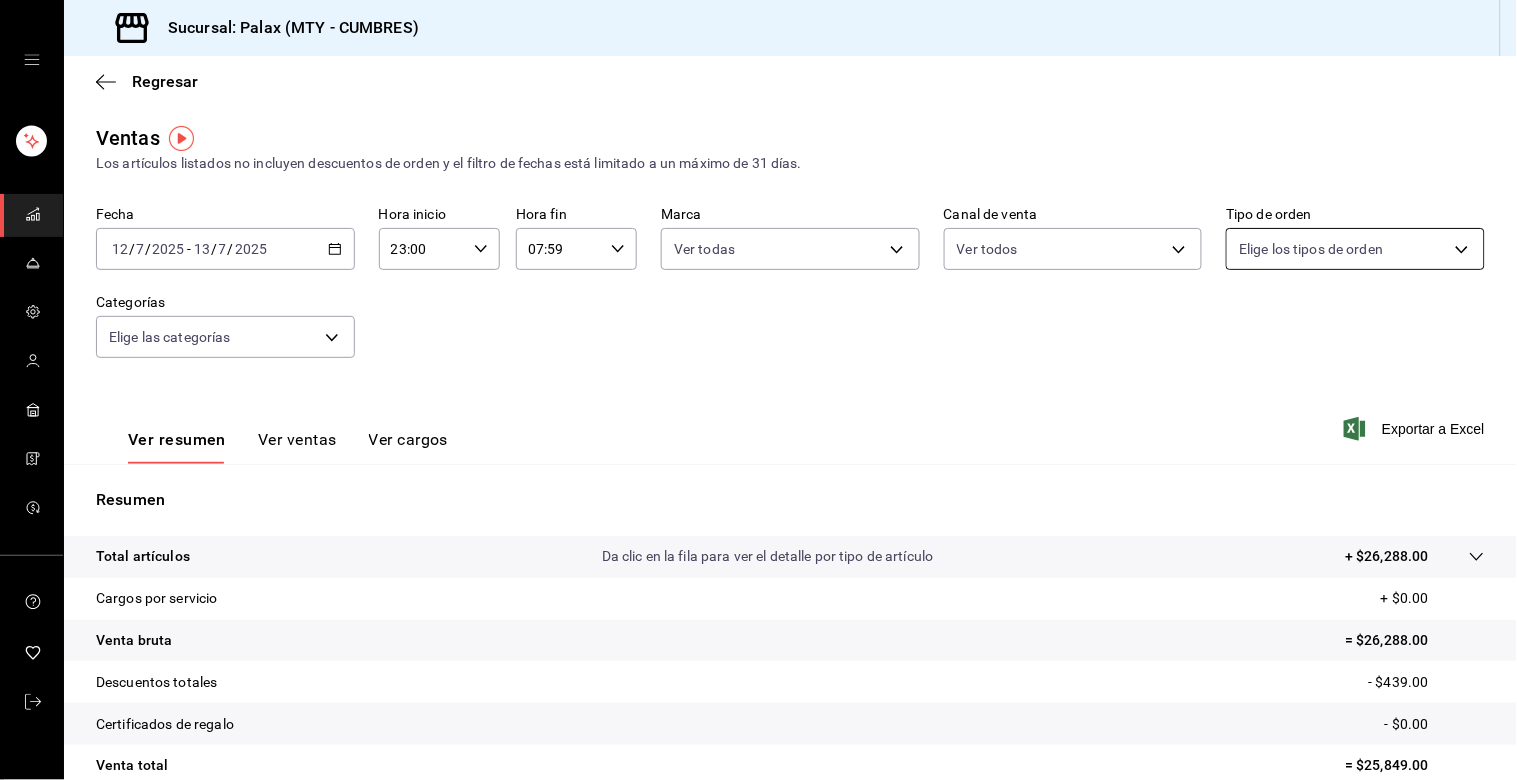 click on "Sucursal: Palax (MTY - CUMBRES) Regresar Ventas Los artículos listados no incluyen descuentos de orden y el filtro de fechas está limitado a un máximo de 31 días. Fecha [DATE] [DATE] - [DATE] [DATE] Hora inicio 23:00 Hora inicio Hora fin 07:59 Hora fin Marca Ver todas 882a14fb-31f9-4d0e-beef-7112030831e8 Canal de venta Ver todos PARROT,UBER_EATS,RAPPI,DIDI_FOOD,ONLINE Tipo de orden Elige los tipos de orden Categorías Elige las categorías Ver resumen Ver ventas Ver cargos Exportar a Excel Resumen Total artículos Da clic en la fila para ver el detalle por tipo de artículo + $26,288.00 Cargos por servicio + $0.00 Venta bruta = $26,288.00 Descuentos totales - $439.00 Certificados de regalo - $0.00 Venta total = $25,849.00 Impuestos - $3,565.38 Venta neta = $22,283.62 GANA 1 MES GRATIS EN TU SUSCRIPCIÓN AQUÍ Ver video tutorial Ir a video Visitar centro de ayuda [PHONE_NUMBER] [EMAIL_ADDRESS][DOMAIN_NAME] Visitar centro de ayuda [PHONE_NUMBER] [EMAIL_ADDRESS][DOMAIN_NAME]" at bounding box center (758, 390) 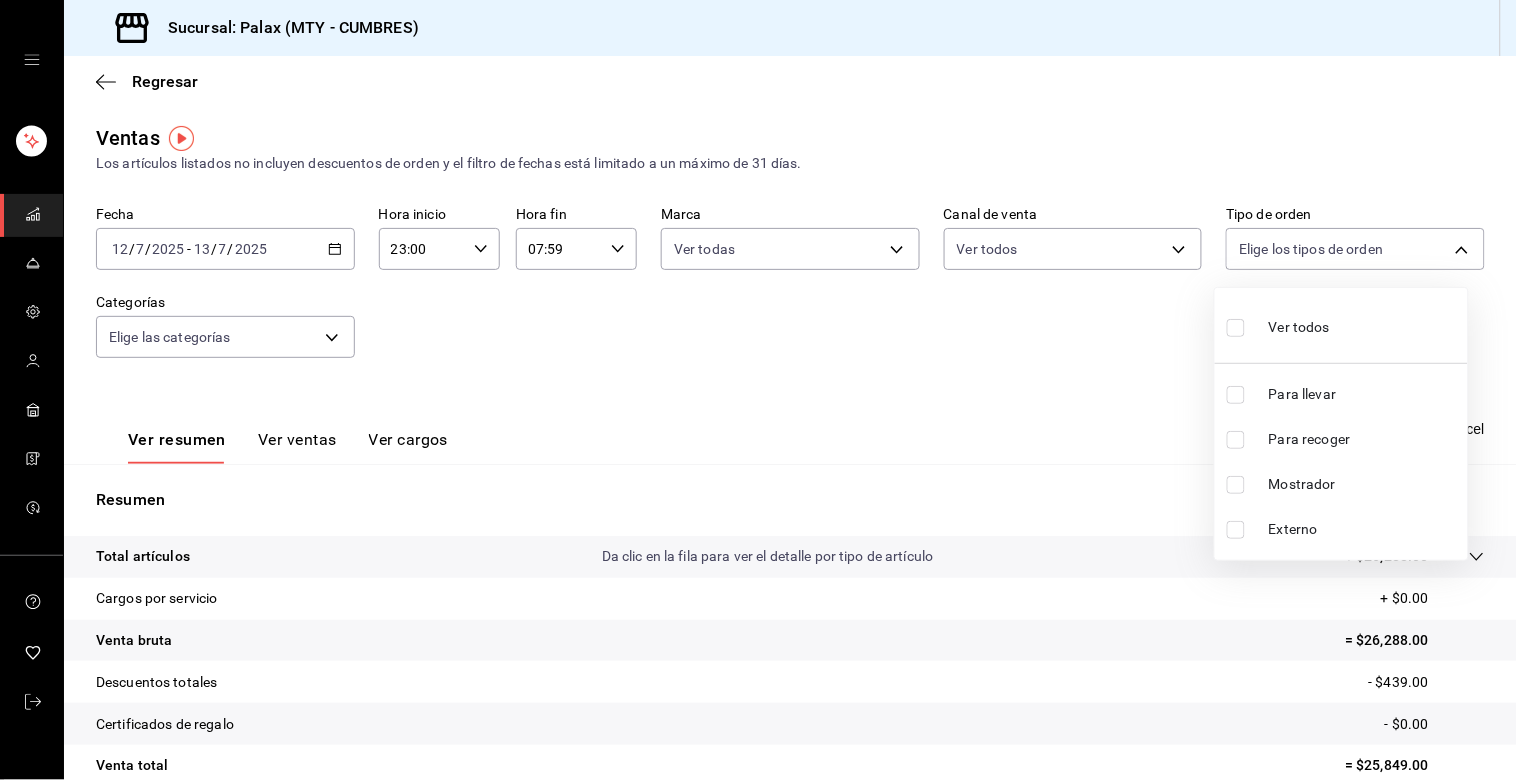 click at bounding box center [1236, 328] 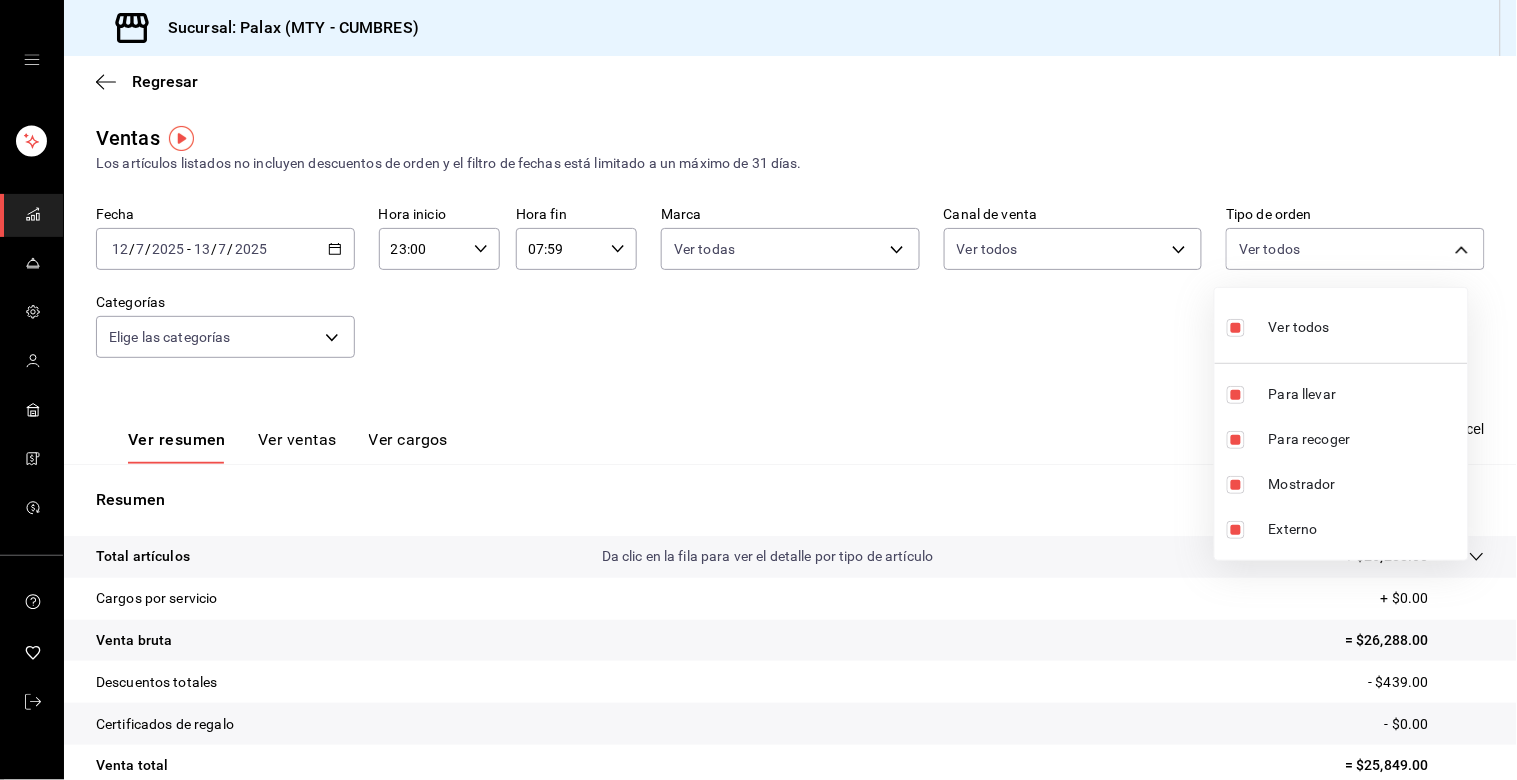 click at bounding box center [758, 390] 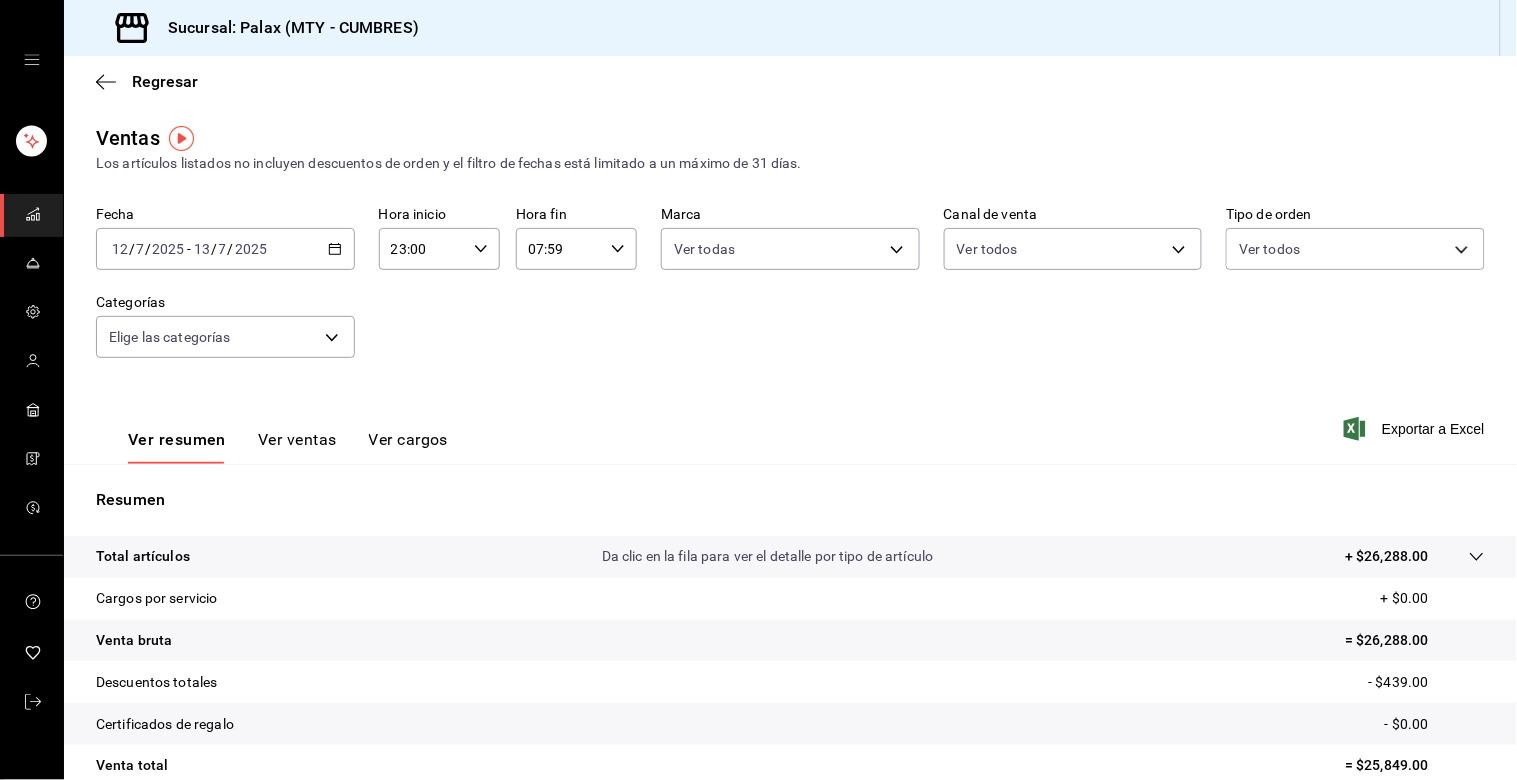 click on "Ver todos Para llevar Para recoger Mostrador Externo" at bounding box center [758, 390] 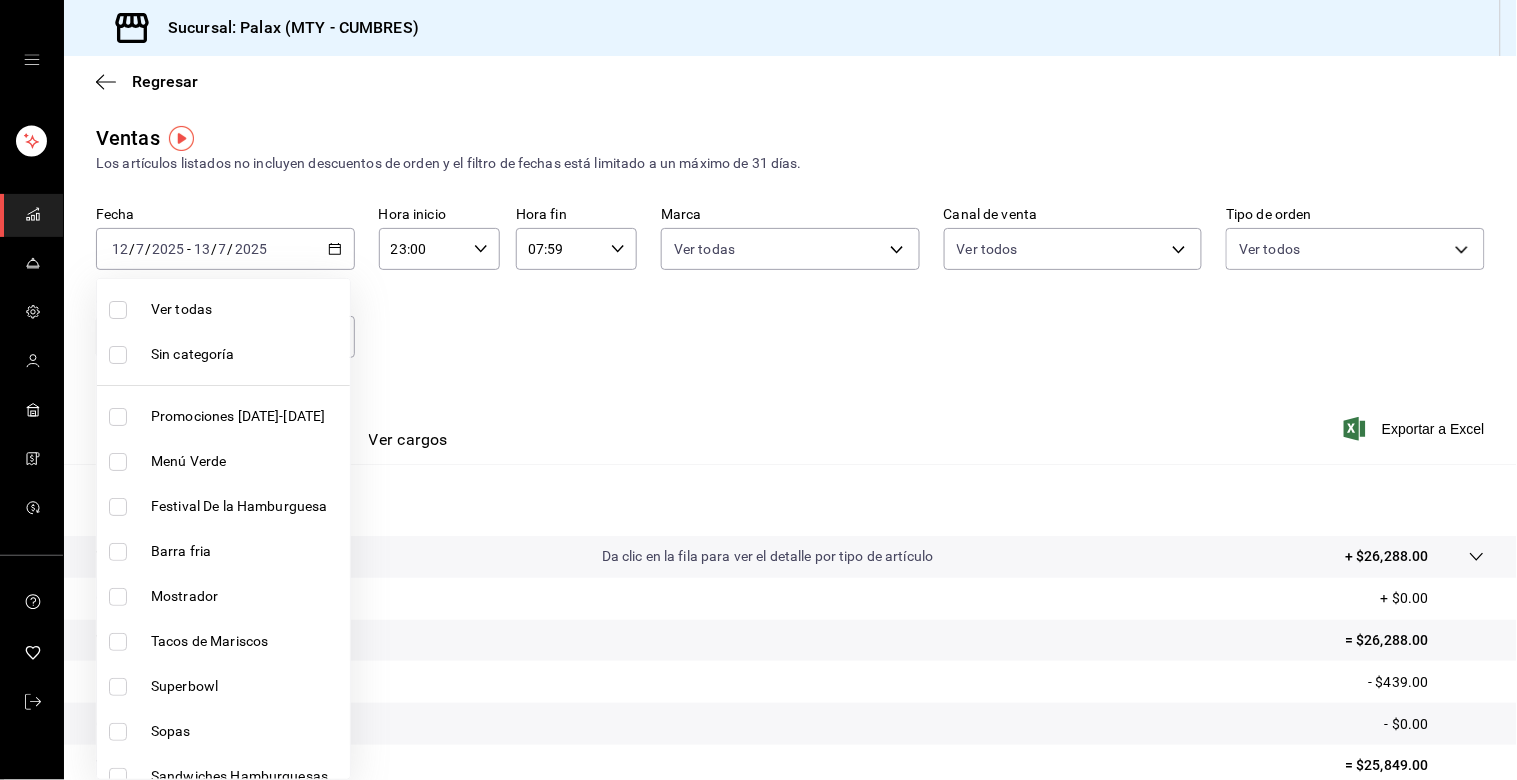 drag, startPoint x: 113, startPoint y: 304, endPoint x: 120, endPoint y: 345, distance: 41.59327 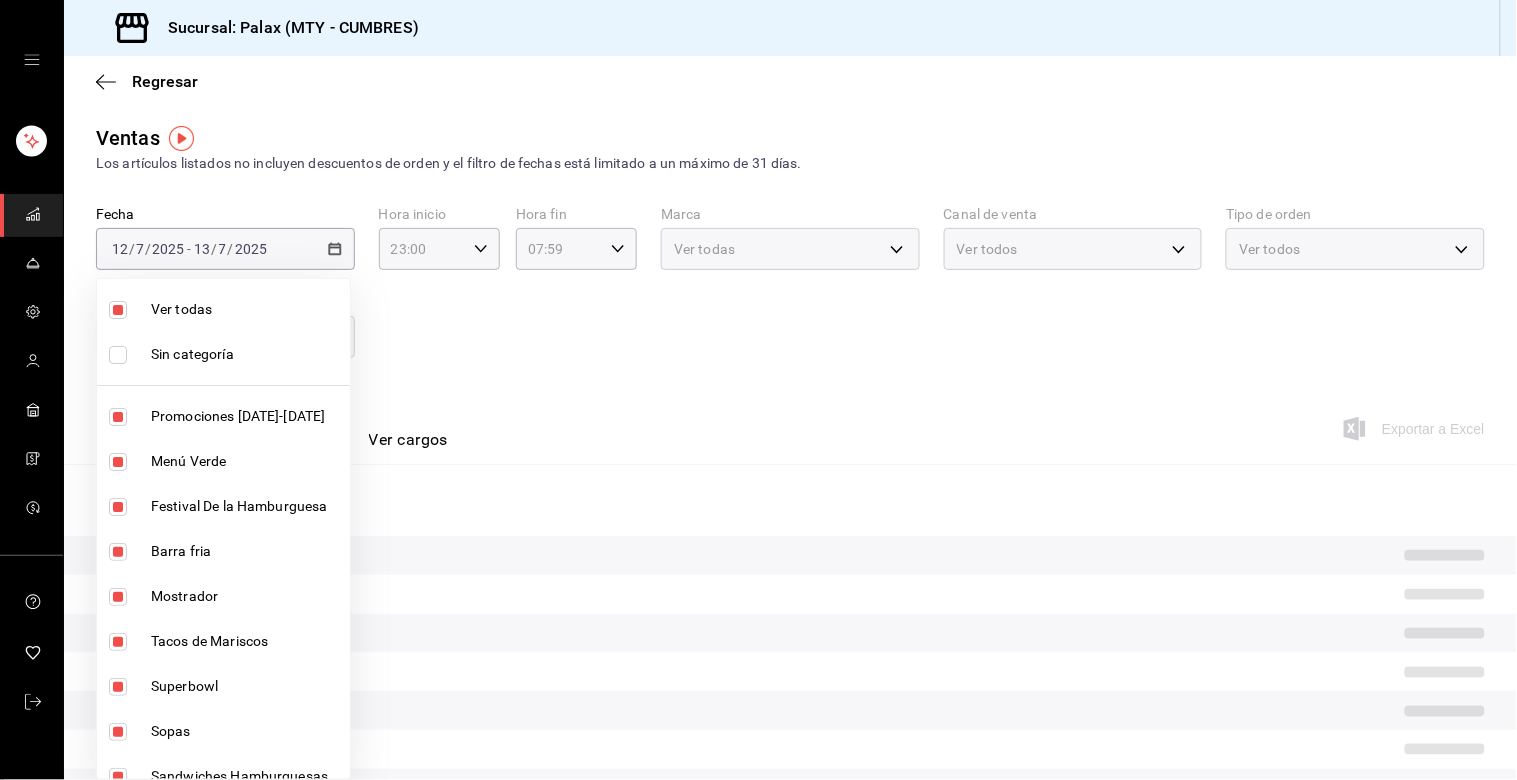 click at bounding box center [118, 355] 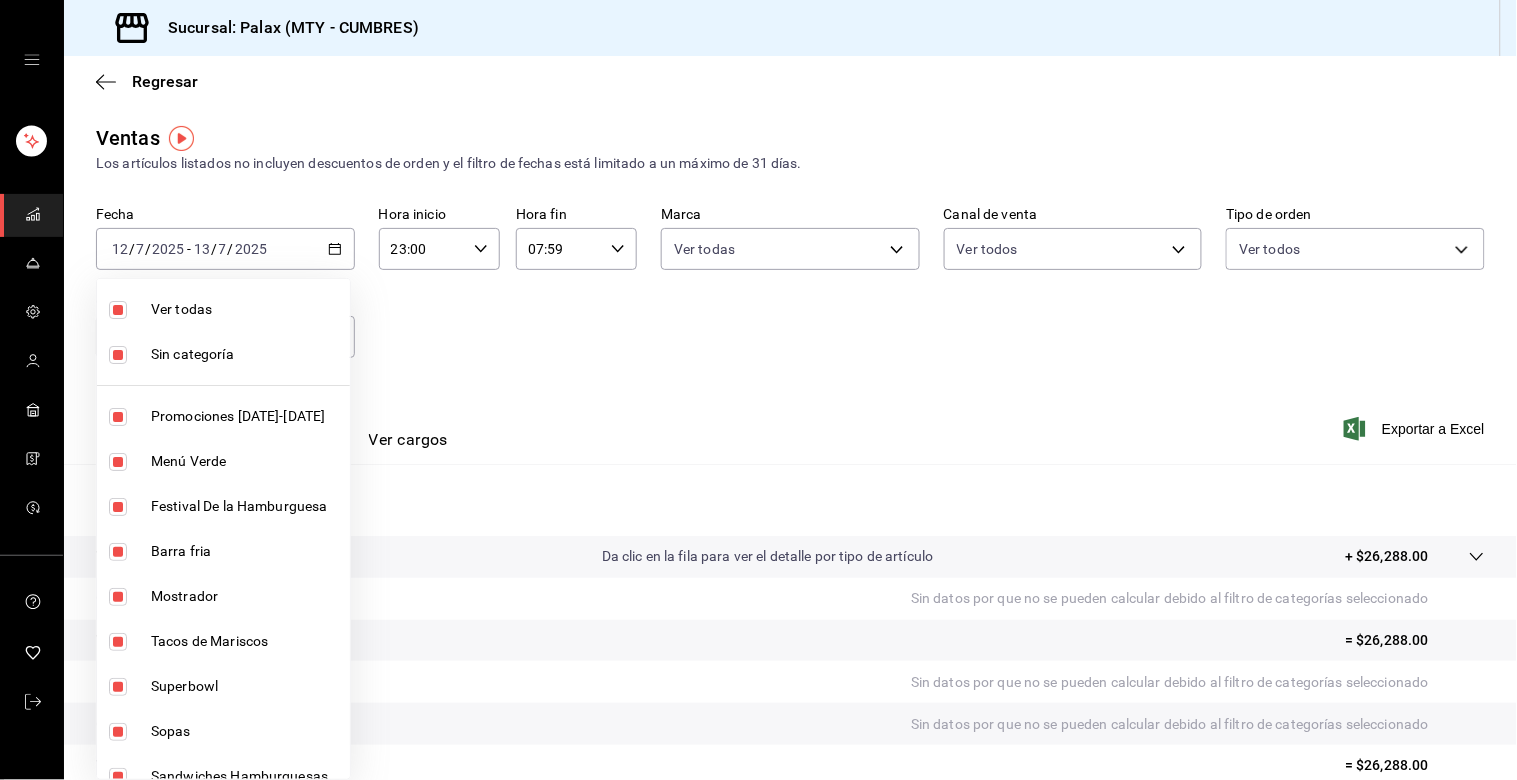 click at bounding box center [758, 390] 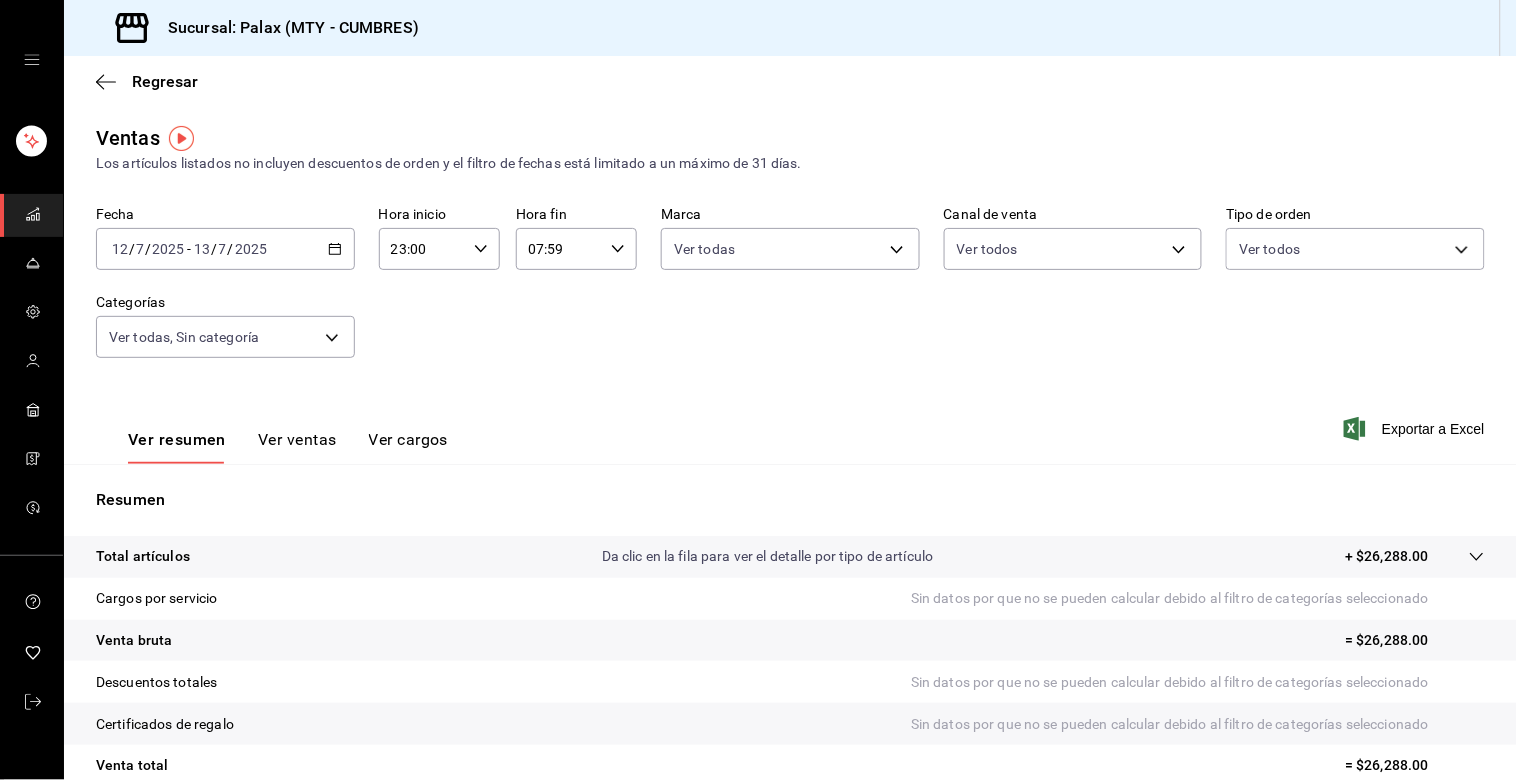 click on "Ver resumen Ver ventas Ver cargos" at bounding box center [272, 435] 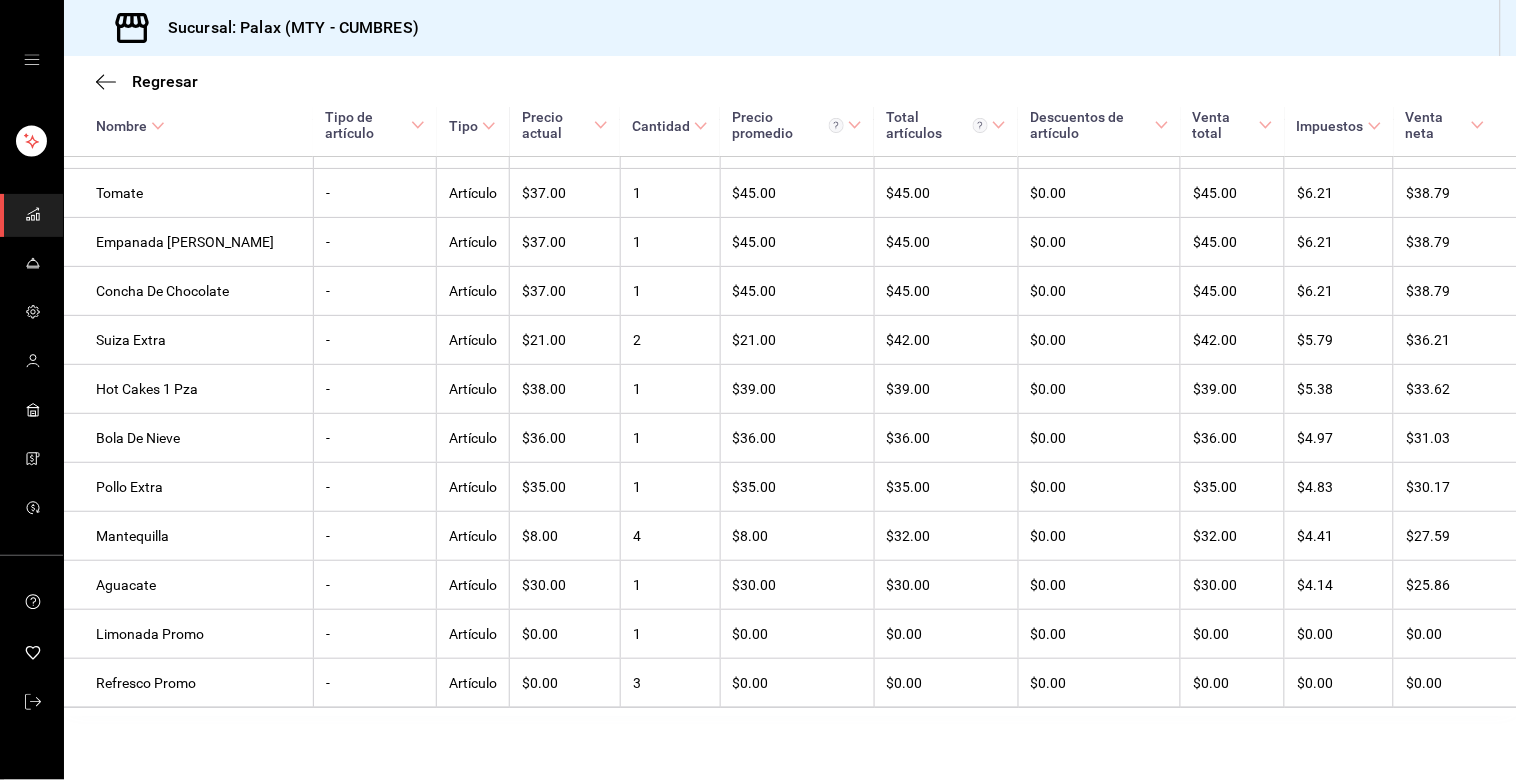 scroll, scrollTop: 4022, scrollLeft: 0, axis: vertical 